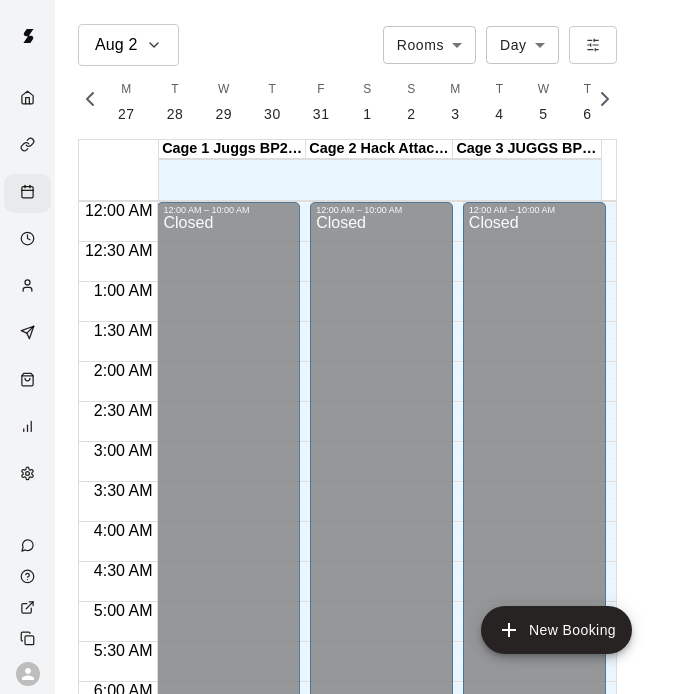 scroll, scrollTop: 0, scrollLeft: 0, axis: both 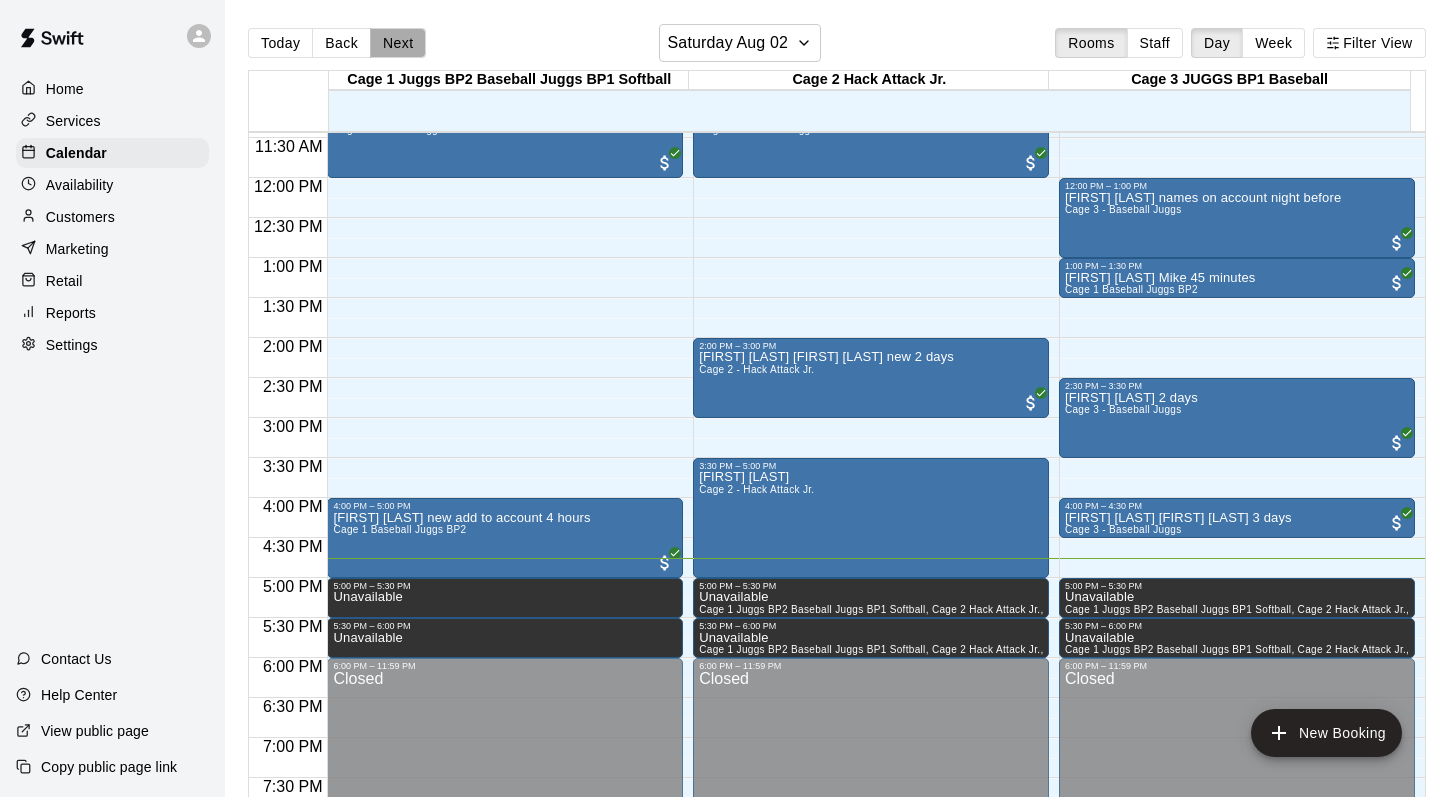 click on "Next" at bounding box center [398, 43] 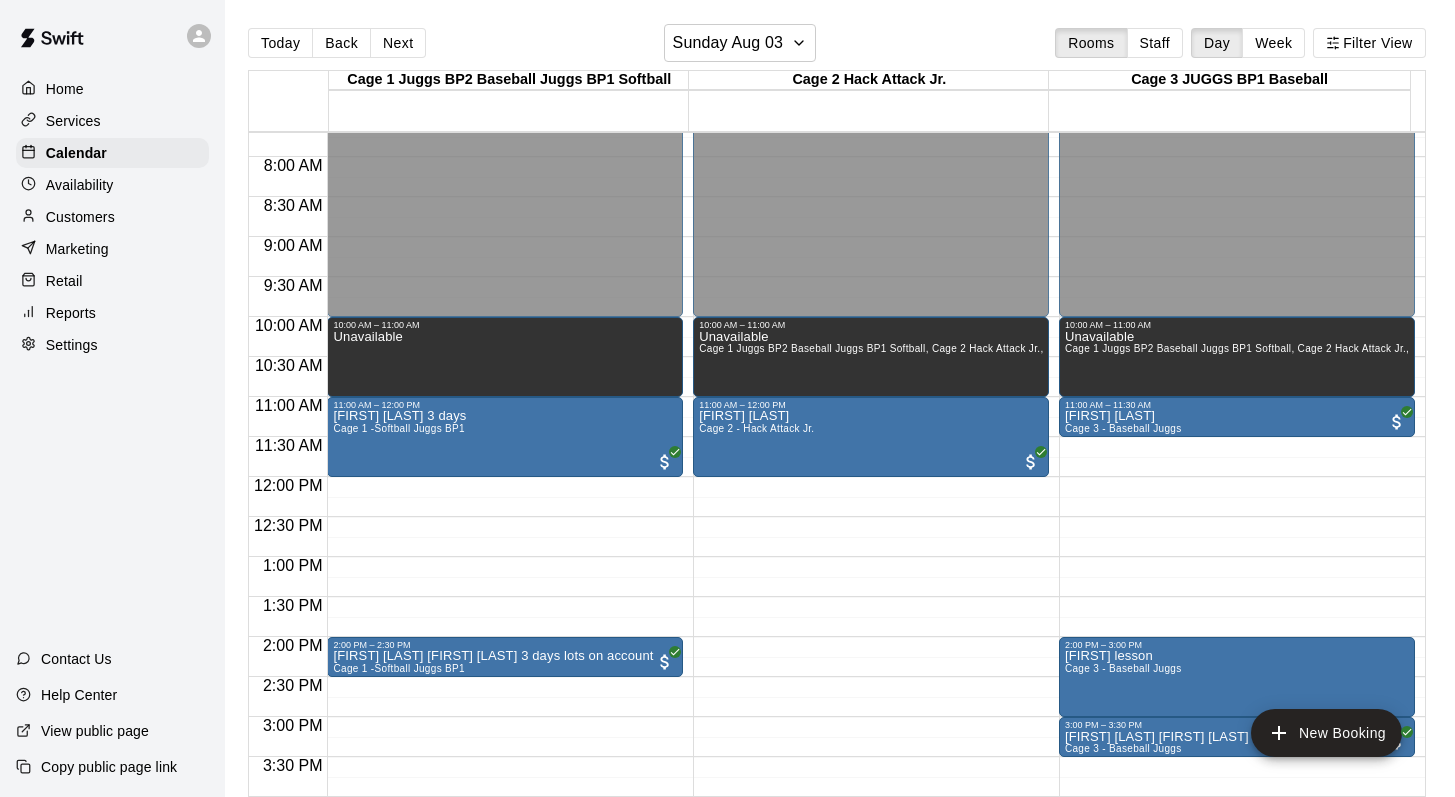 scroll, scrollTop: 617, scrollLeft: 0, axis: vertical 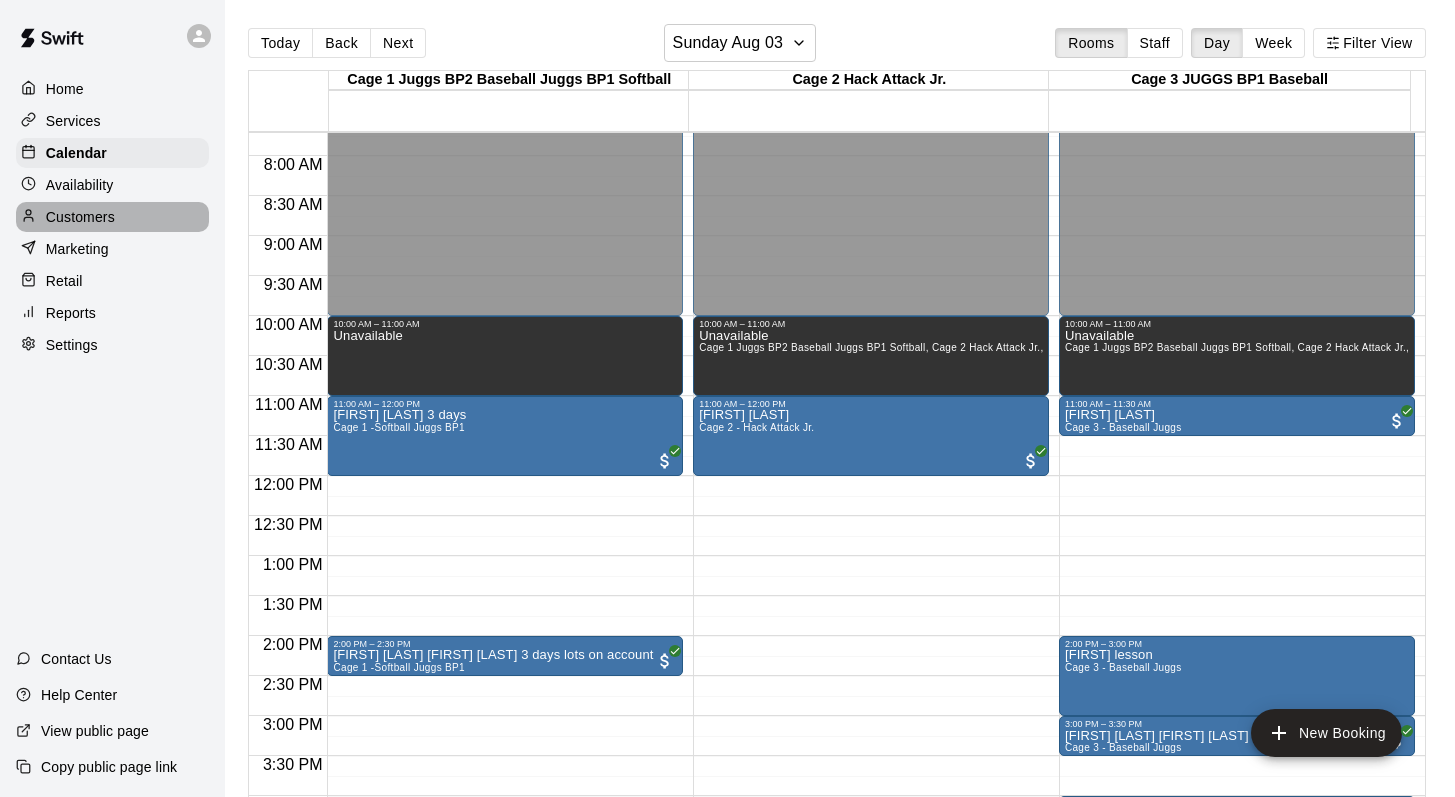 click on "Customers" at bounding box center (80, 217) 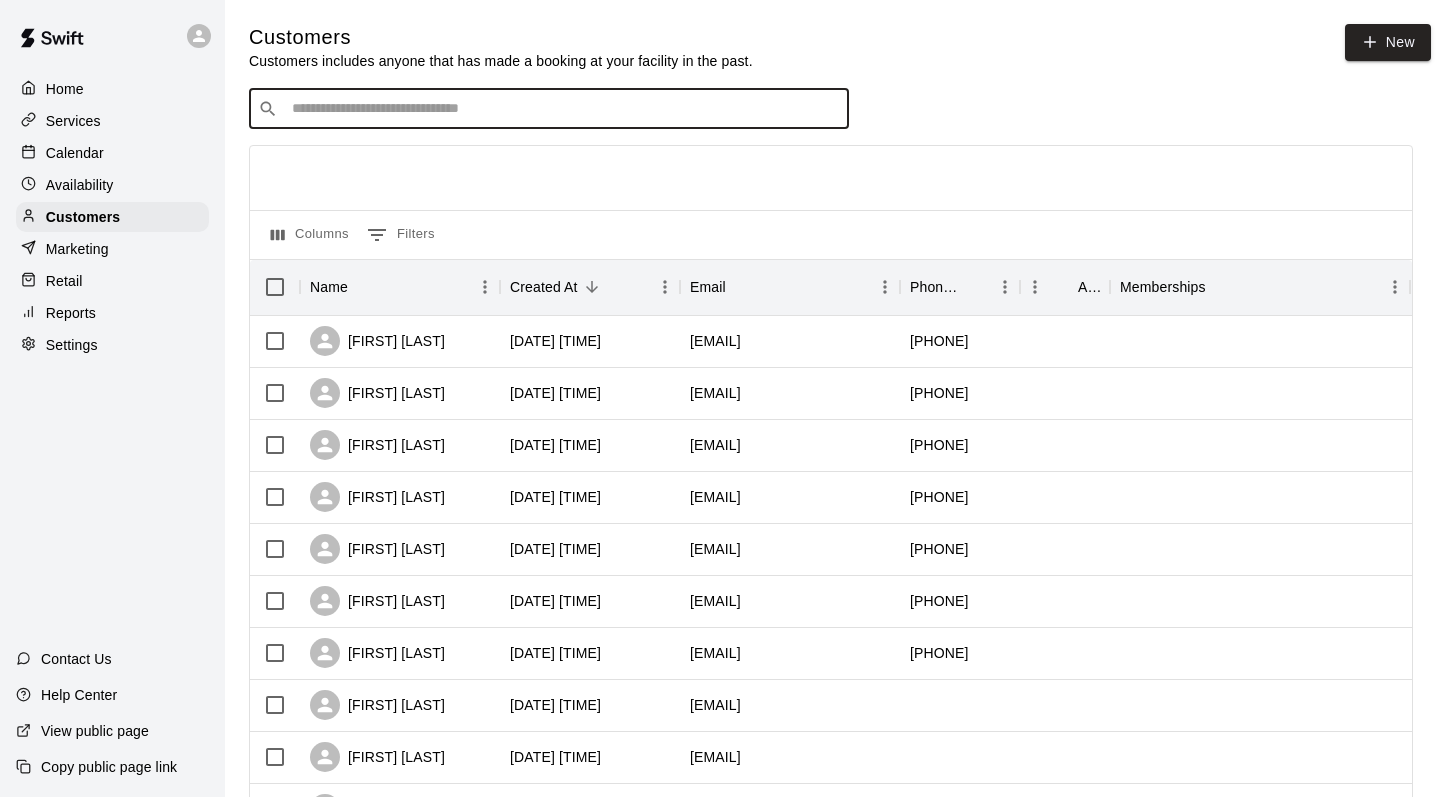 click at bounding box center [563, 109] 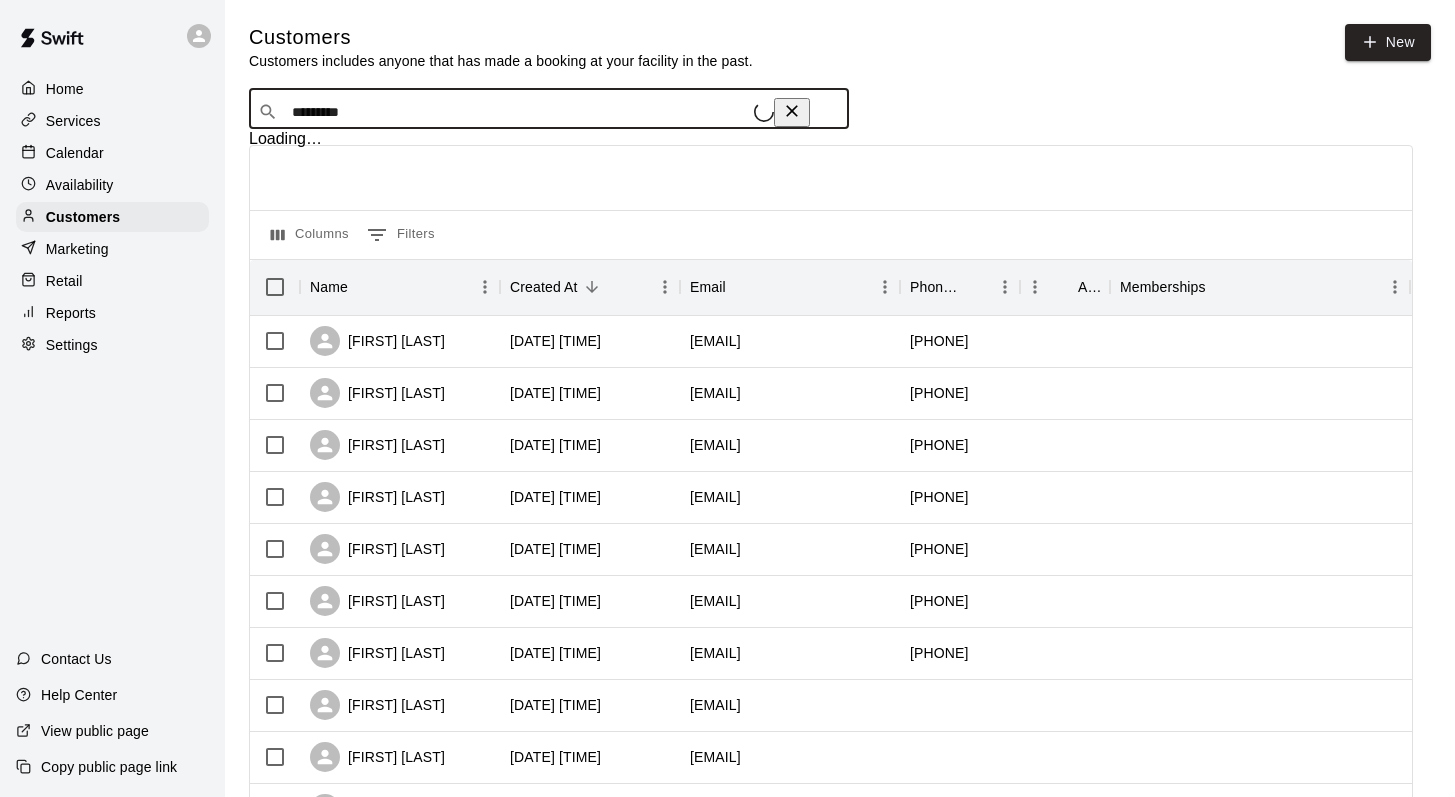 type on "**********" 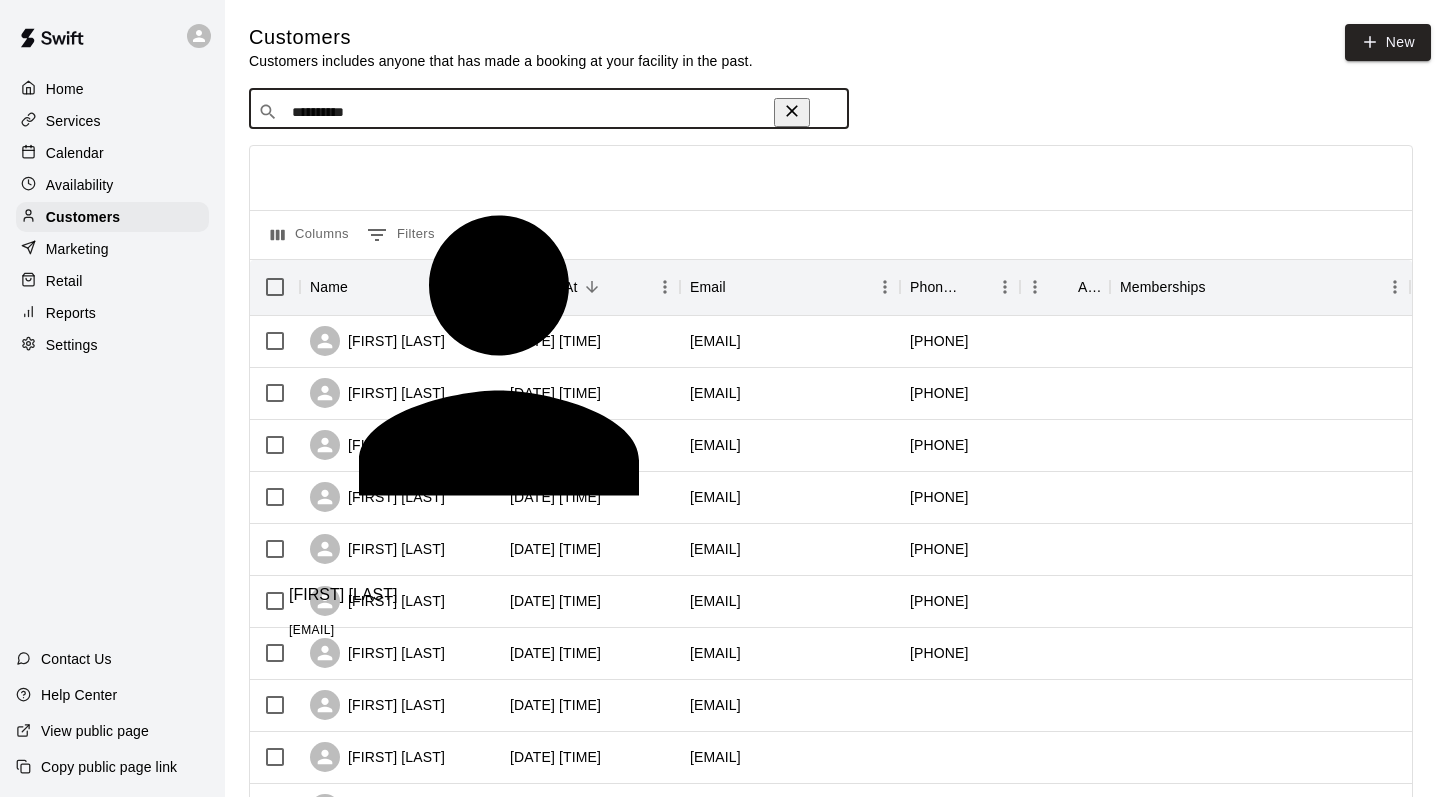 click on "[EMAIL]" at bounding box center (311, 630) 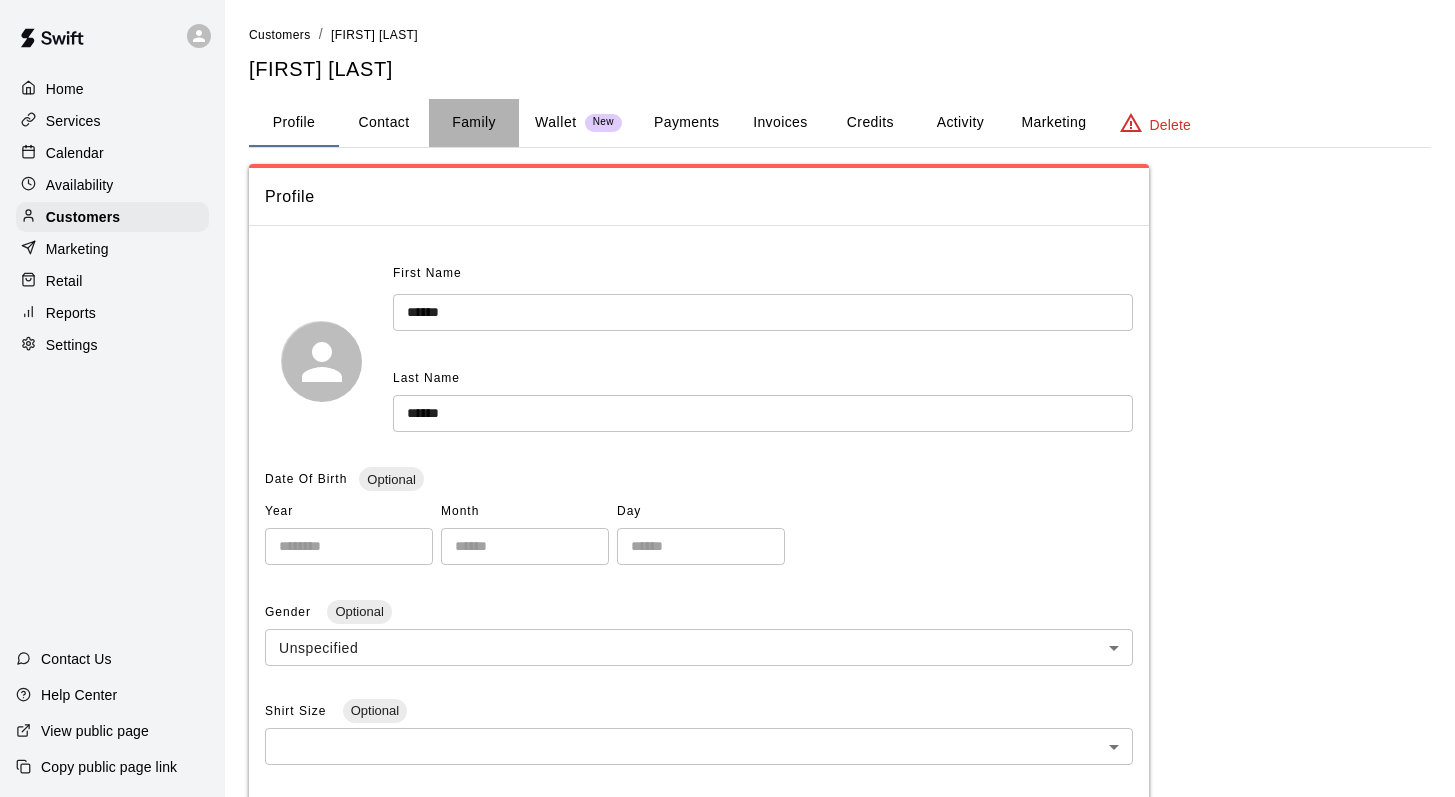 click on "Family" at bounding box center [474, 123] 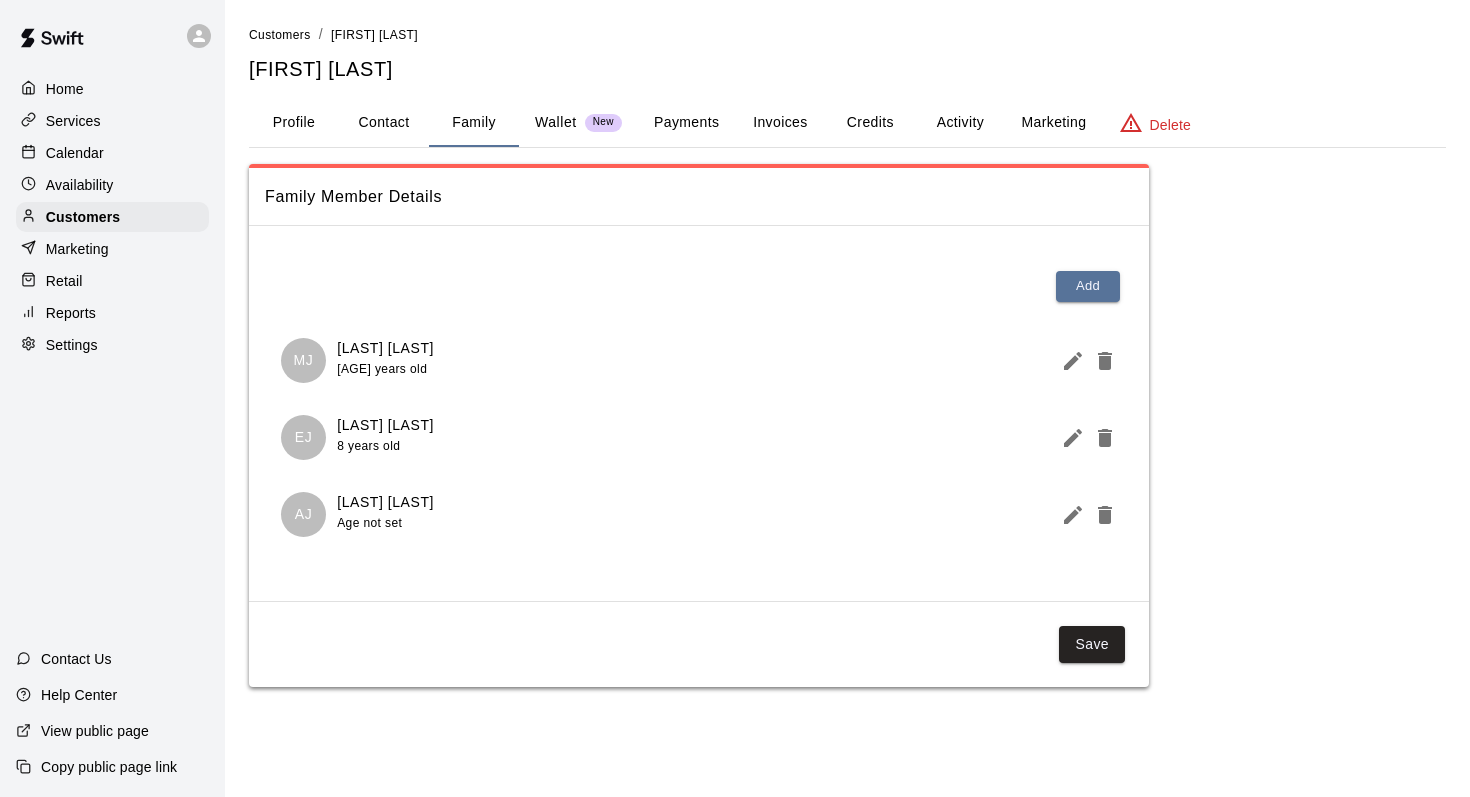 click on "Activity" at bounding box center [960, 123] 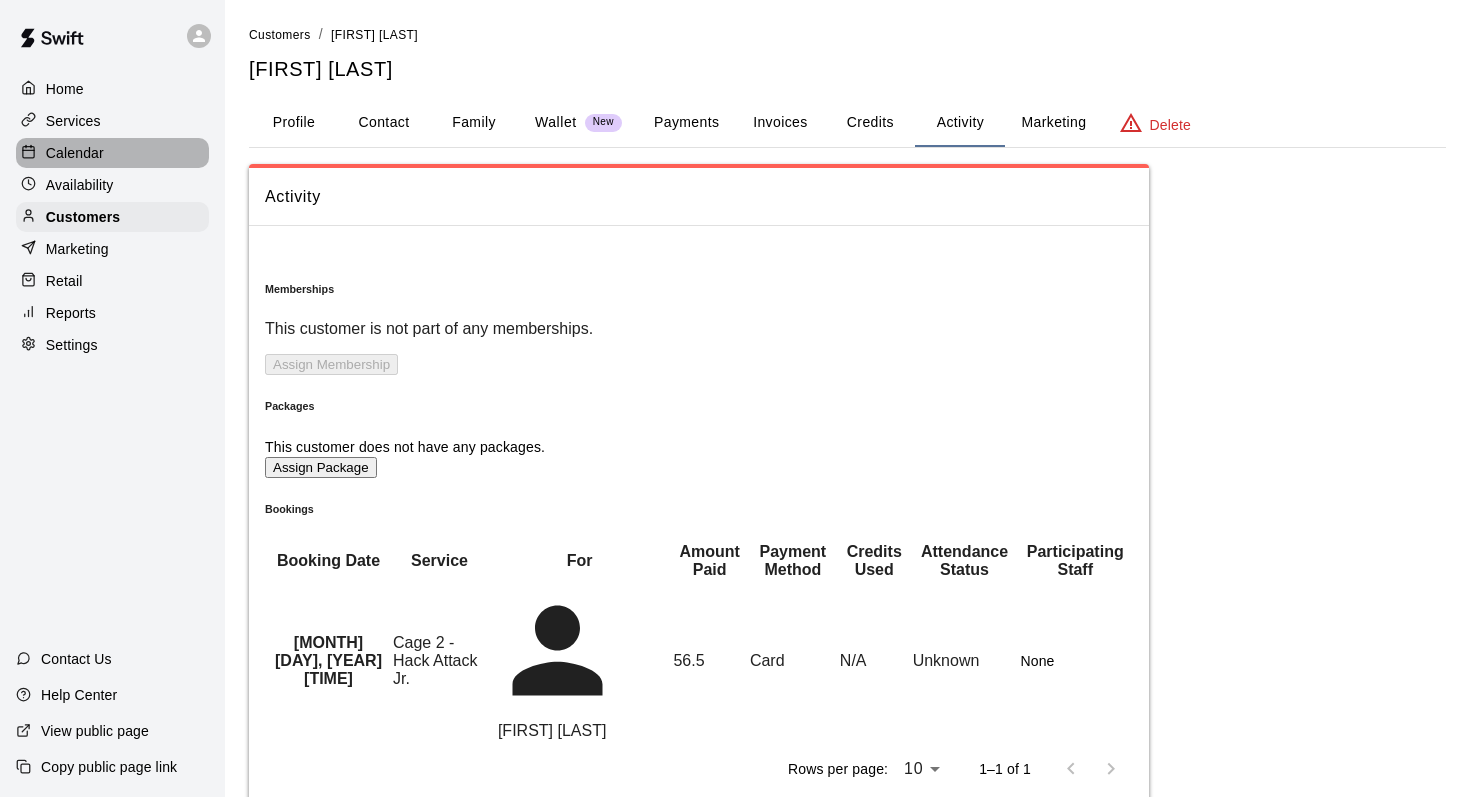 click on "Calendar" at bounding box center [75, 153] 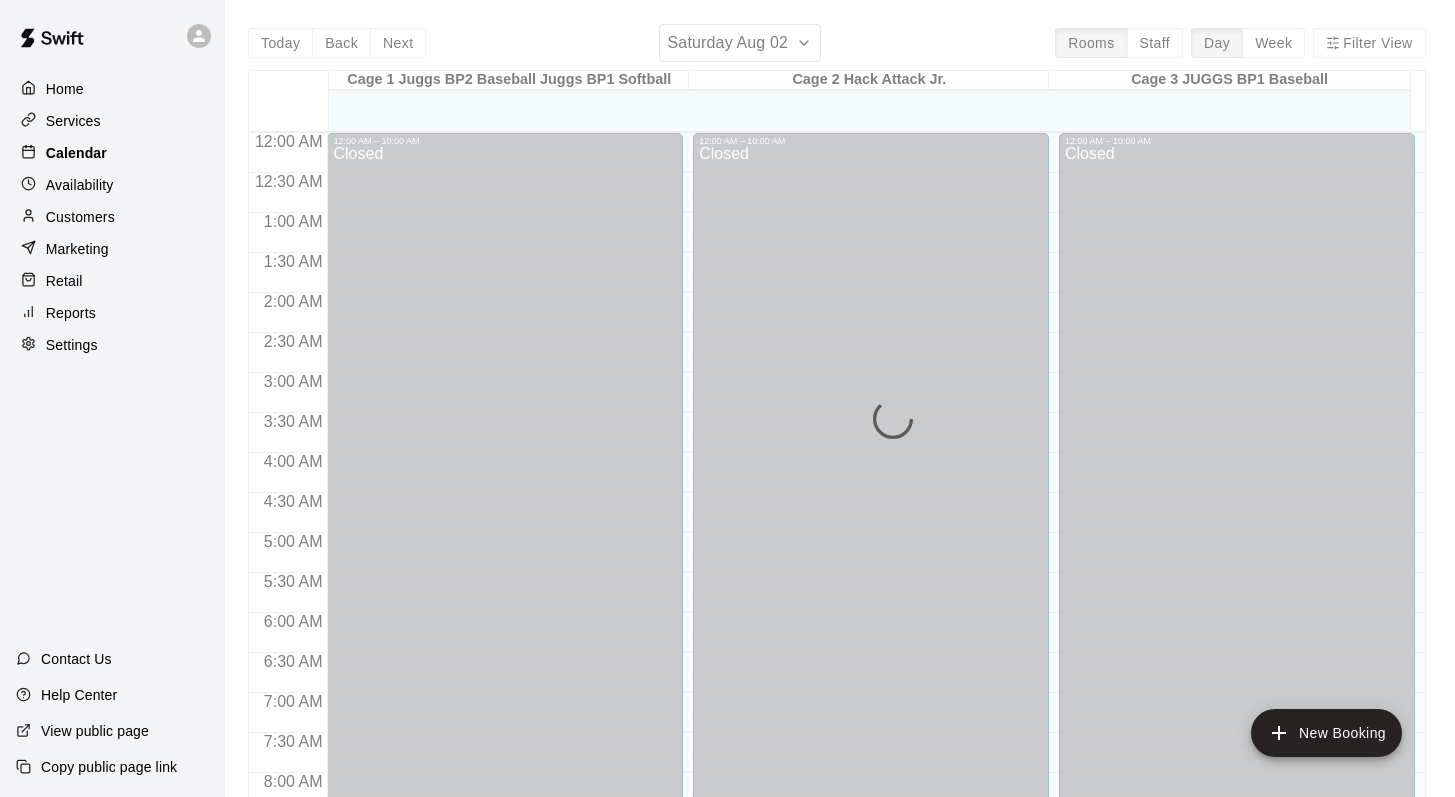 scroll, scrollTop: 1174, scrollLeft: 0, axis: vertical 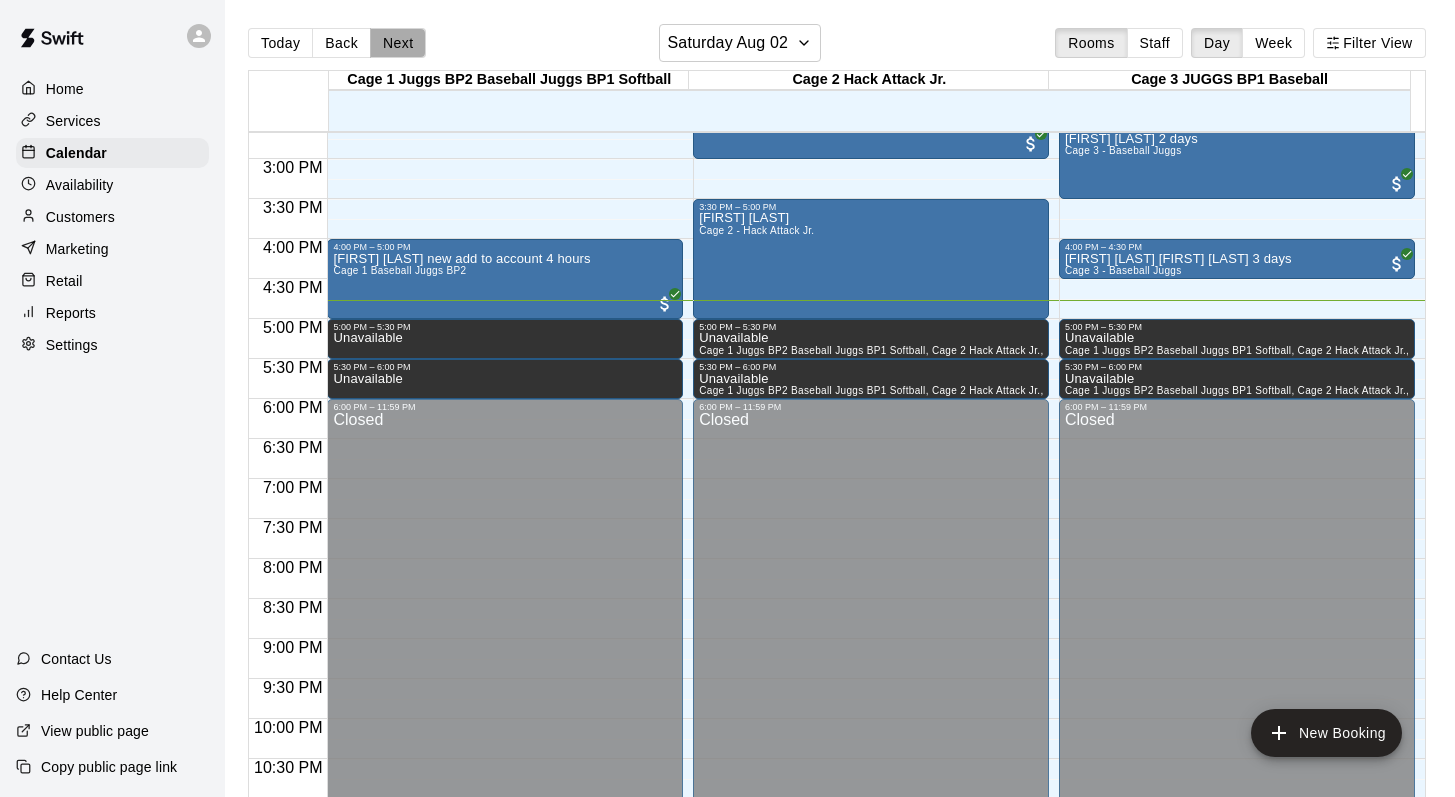 click on "Next" at bounding box center [398, 43] 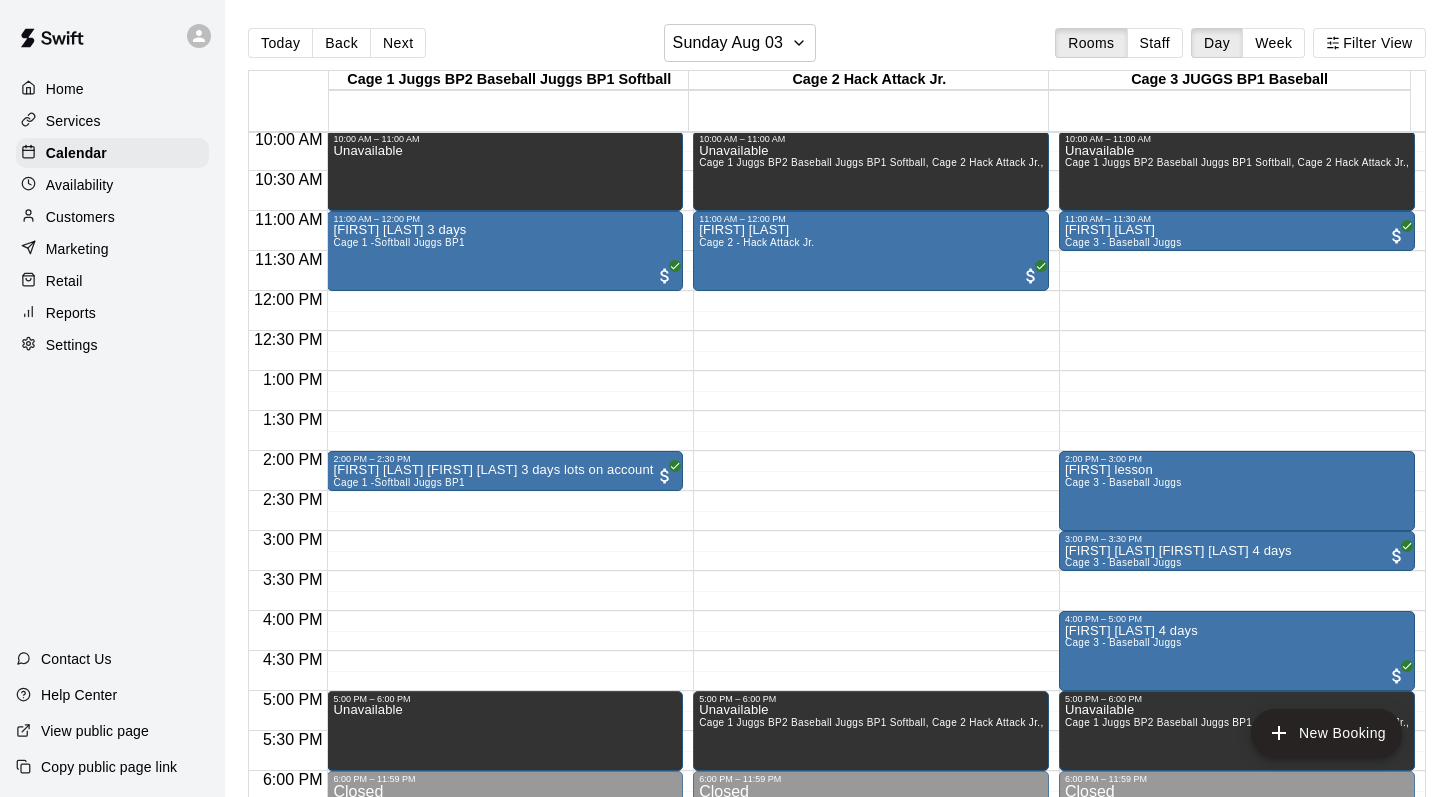 scroll, scrollTop: 747, scrollLeft: 0, axis: vertical 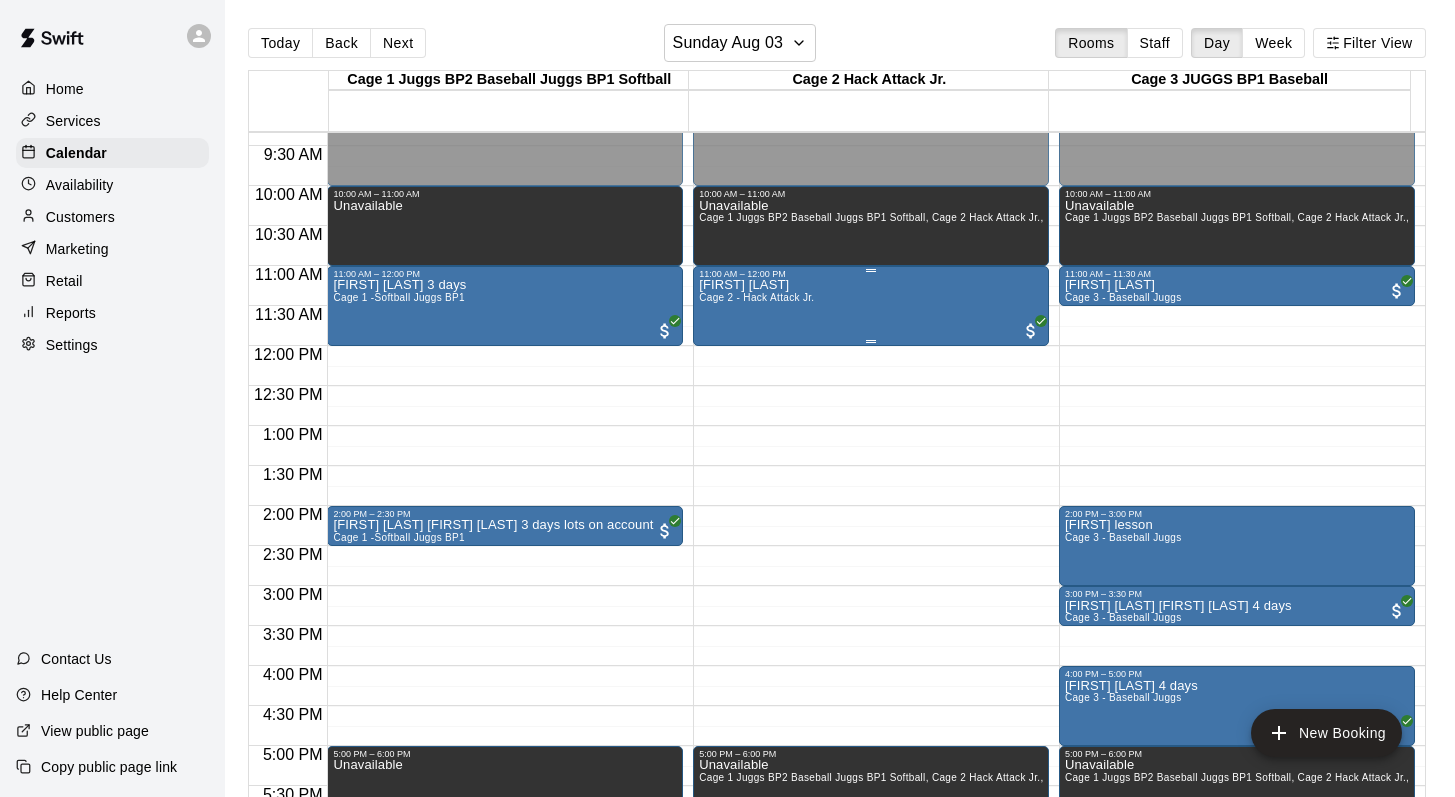 click on "[FIRST] [LAST] Cage 2 - Hack Attack Jr." at bounding box center (756, 677) 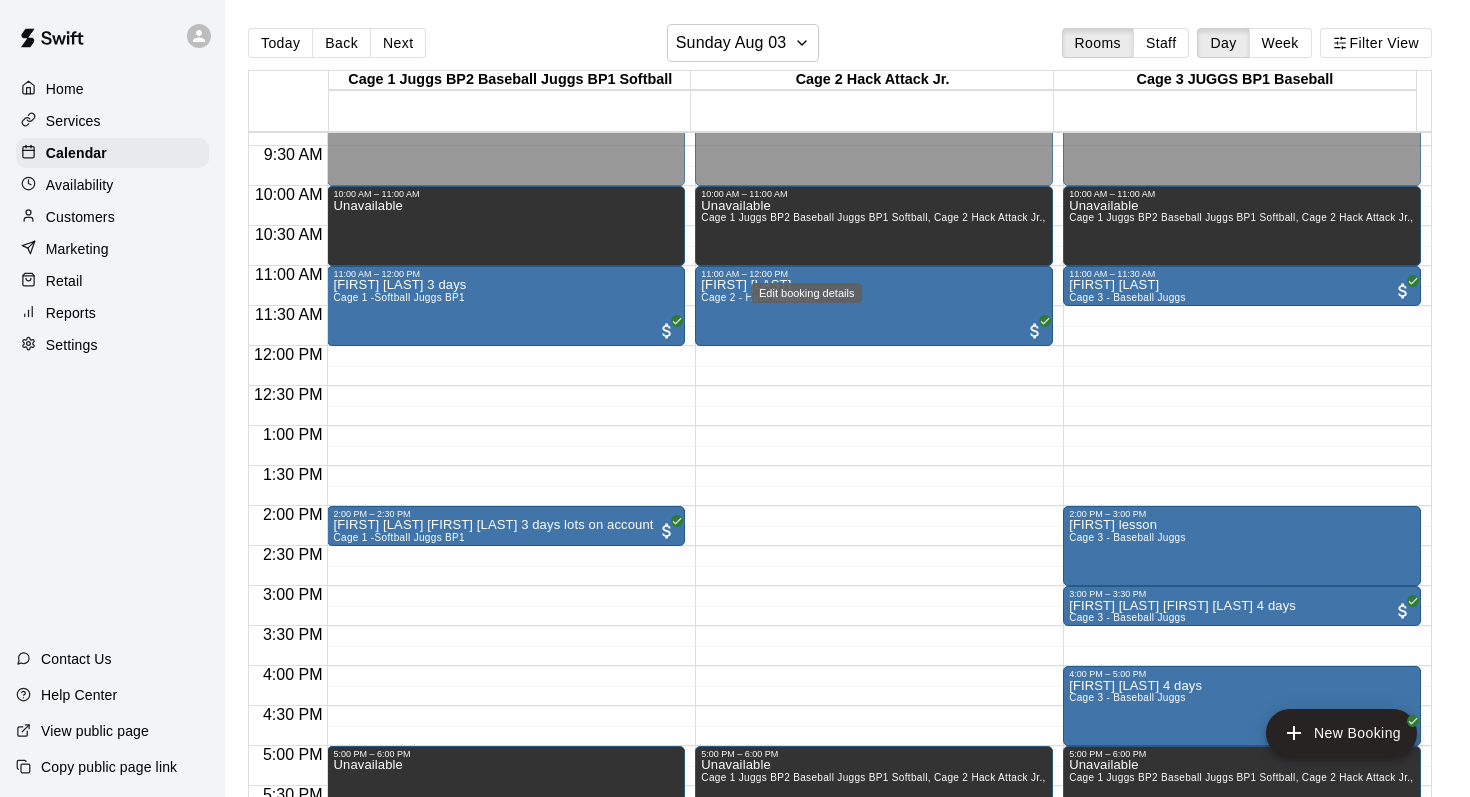 click 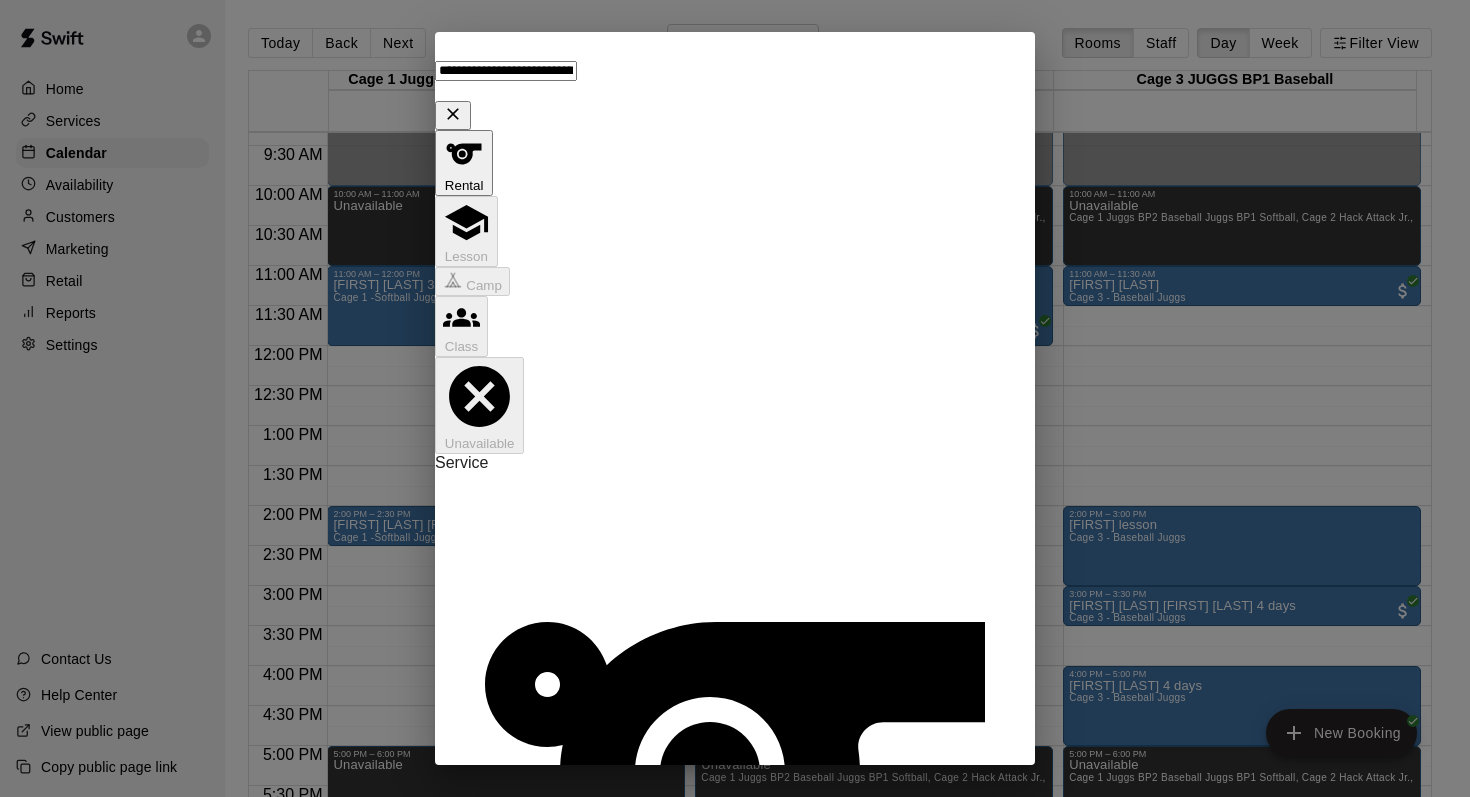 type on "**********" 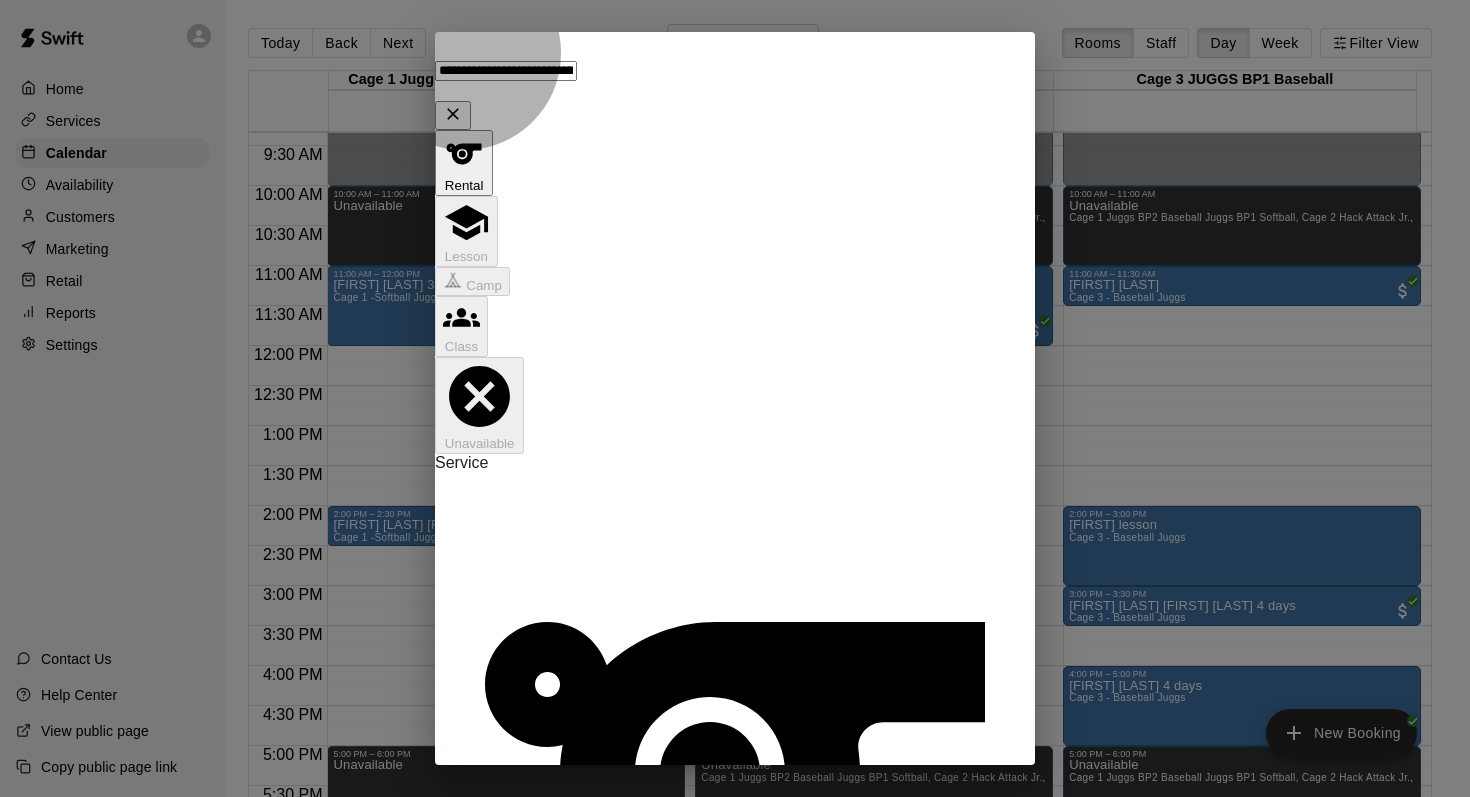click on "Save booking" at bounding box center [541, 2590] 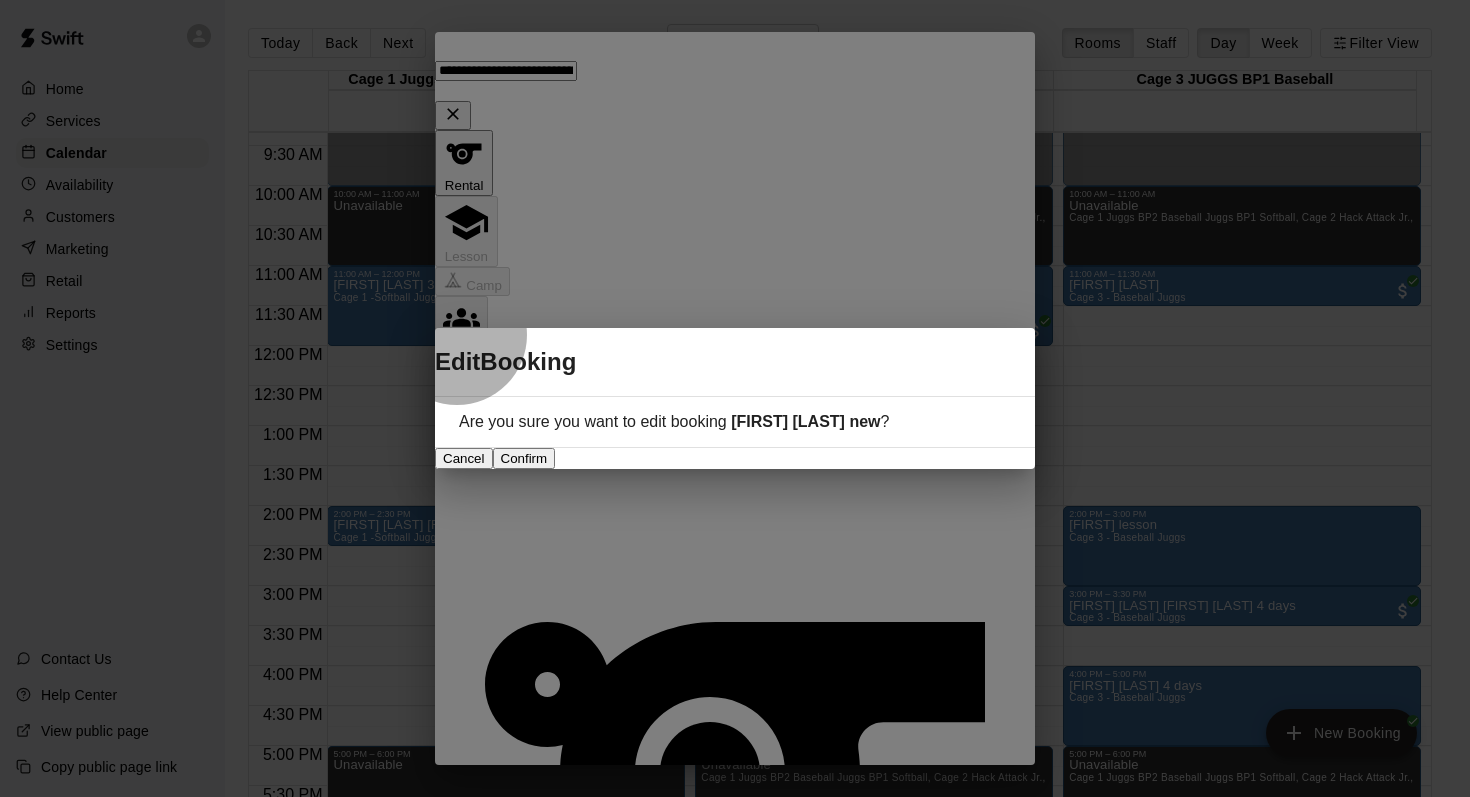 click on "Confirm" at bounding box center [524, 458] 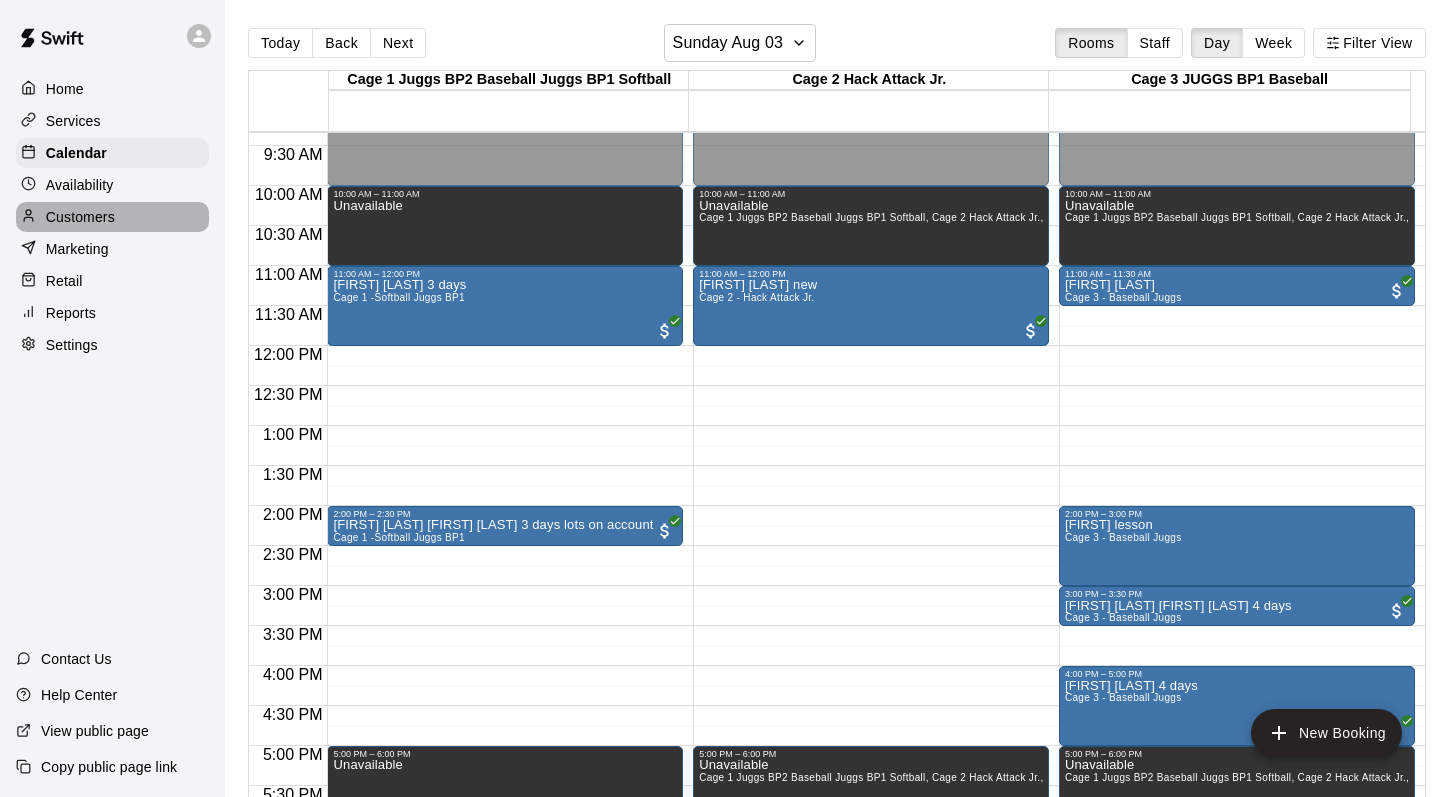 click on "Customers" at bounding box center [112, 217] 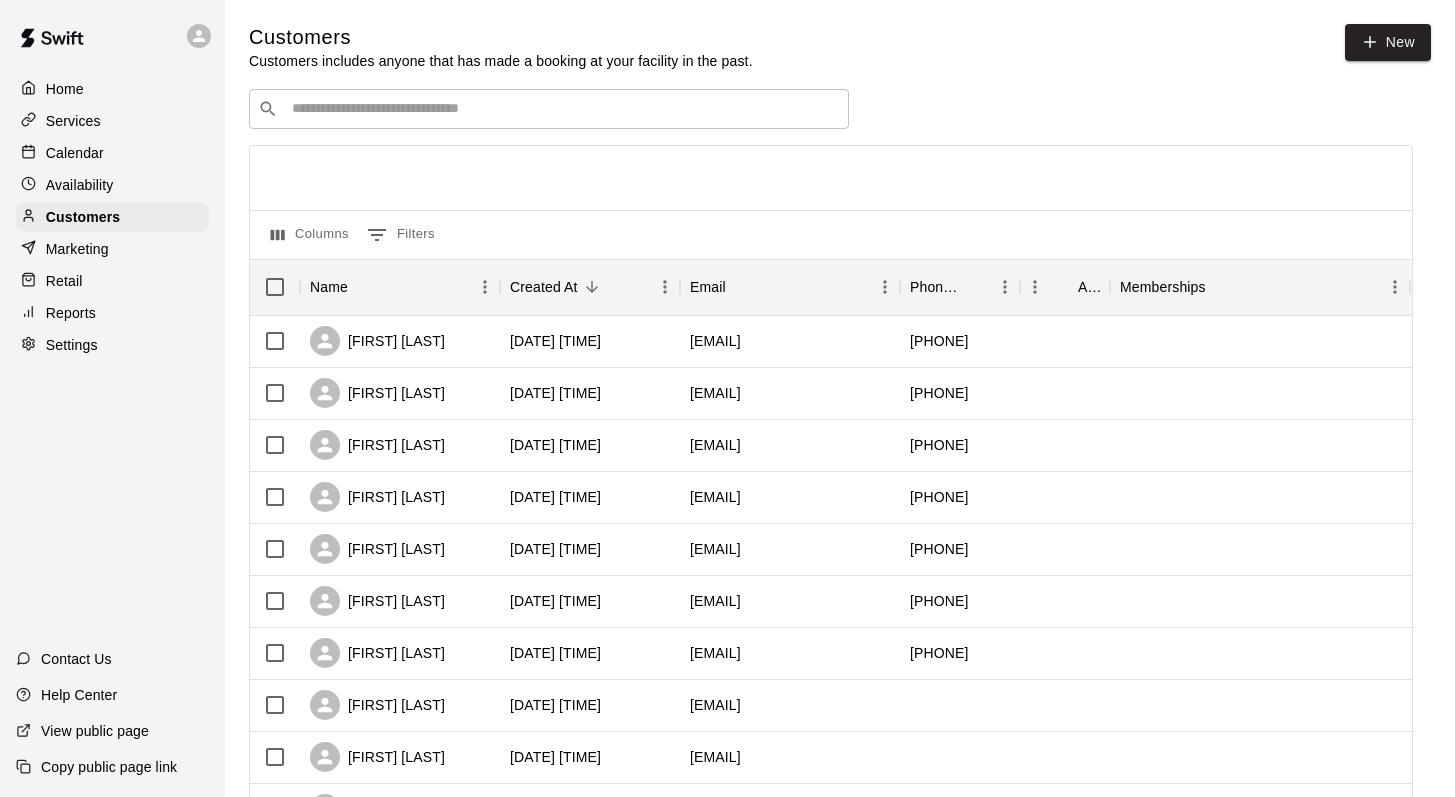 click at bounding box center (563, 109) 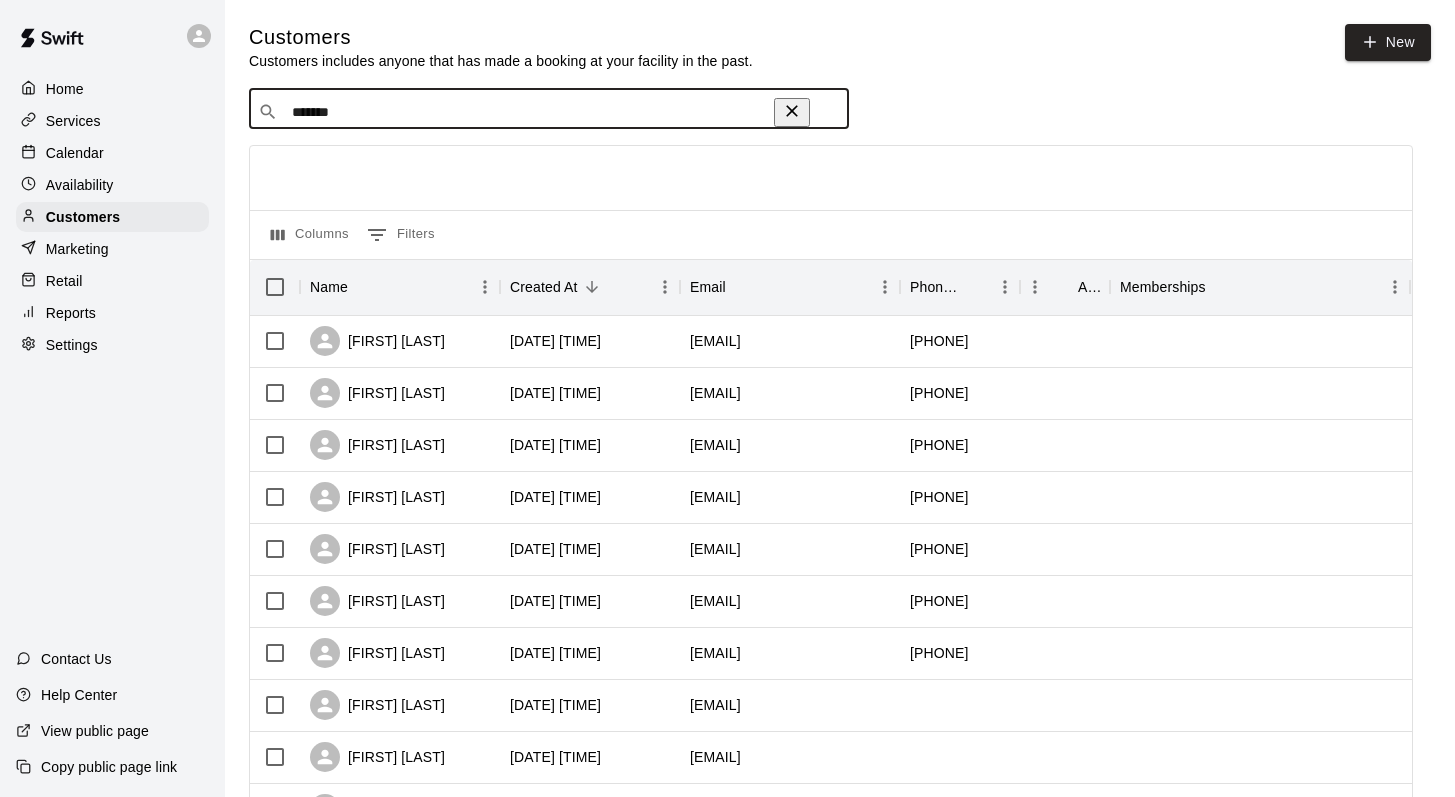 type on "********" 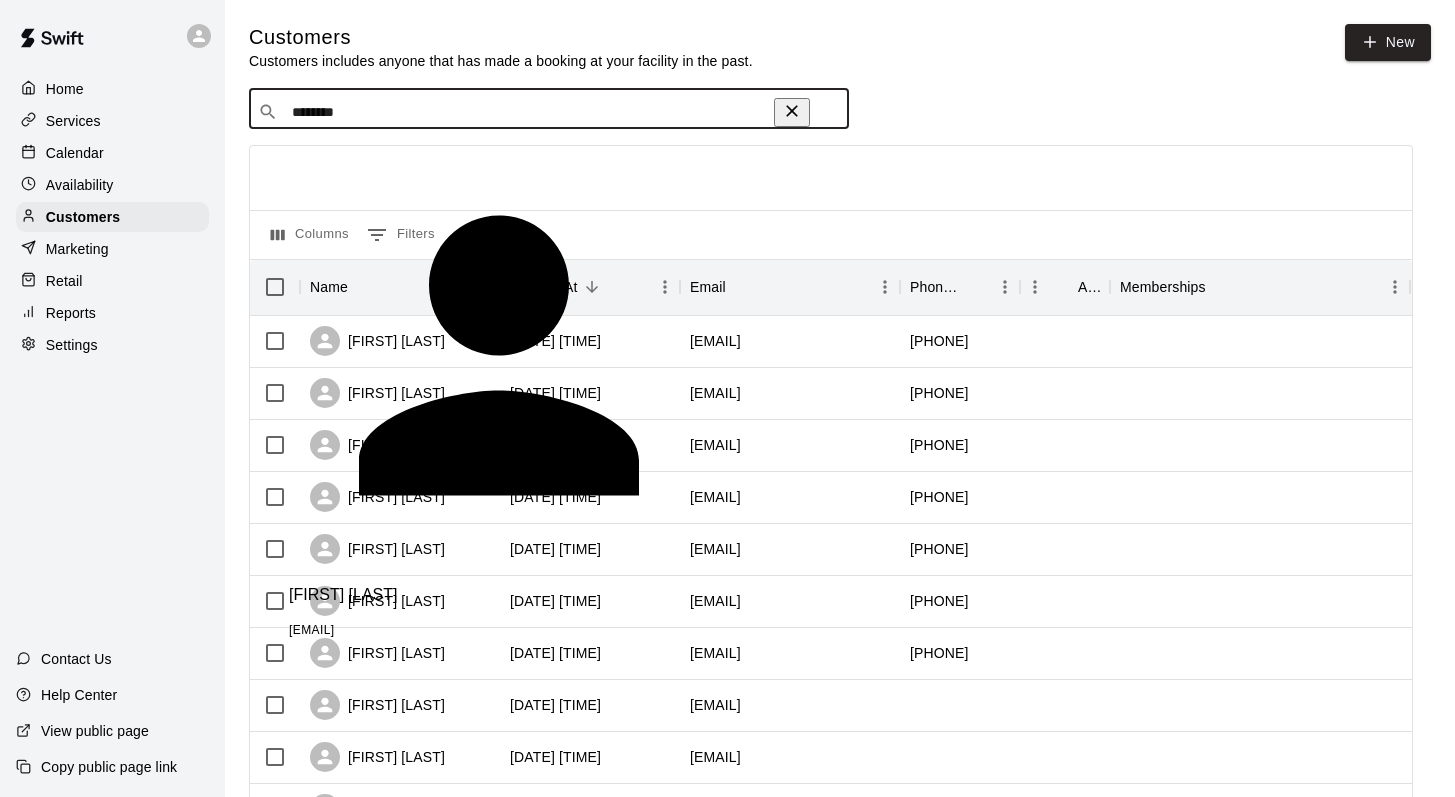 click on "[FIRST] [LAST]" at bounding box center [343, 595] 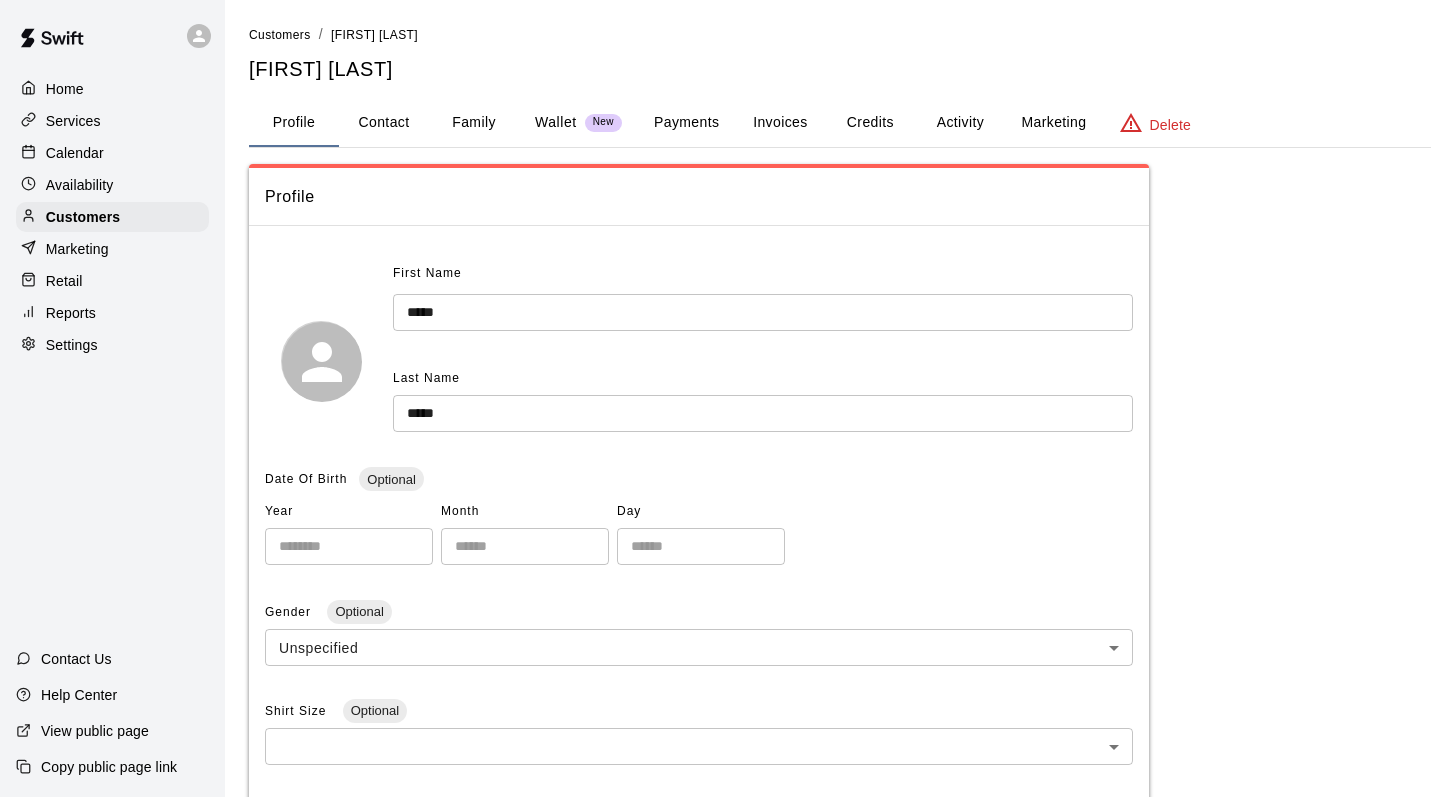 click on "Family" at bounding box center [474, 123] 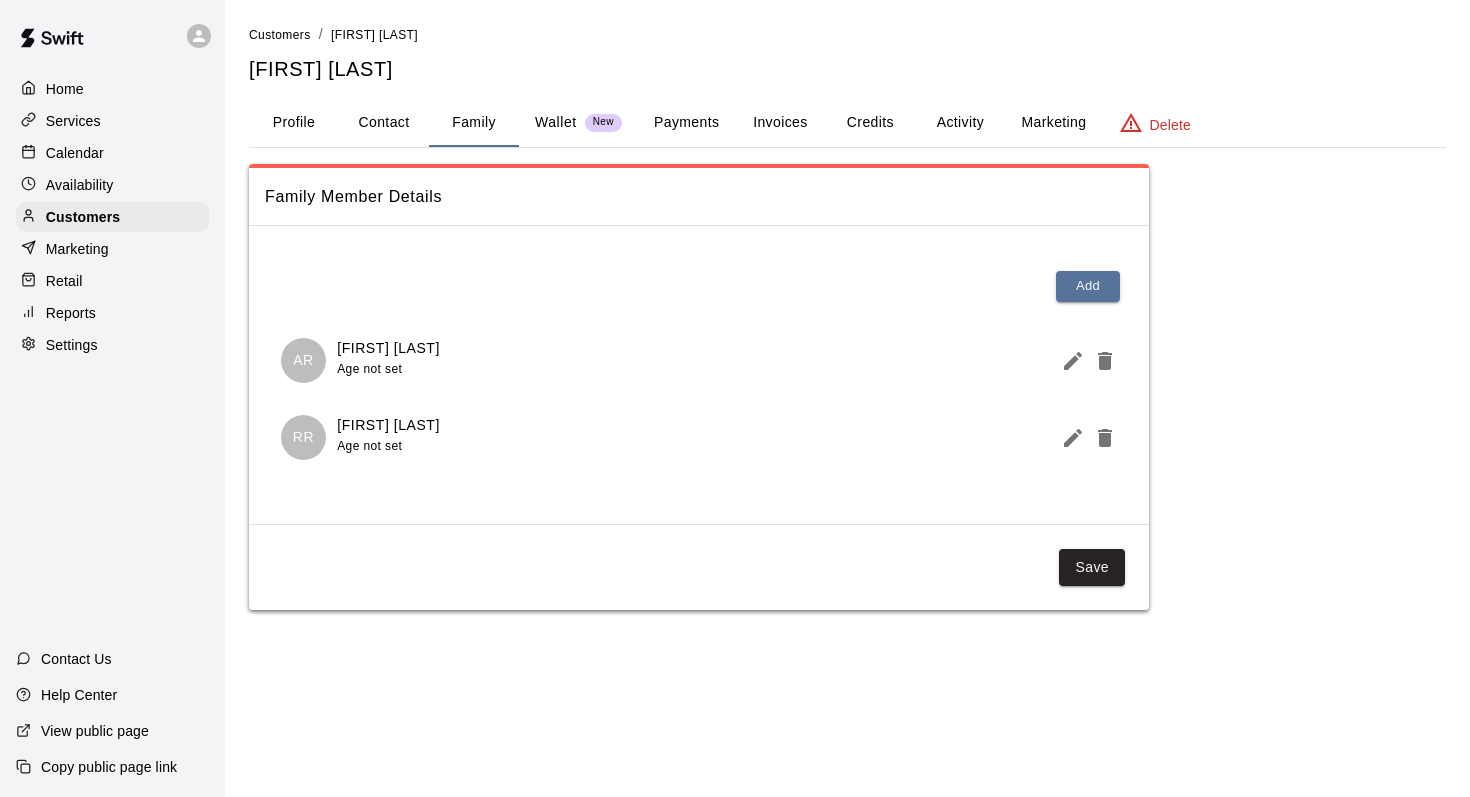 click on "Activity" at bounding box center (960, 123) 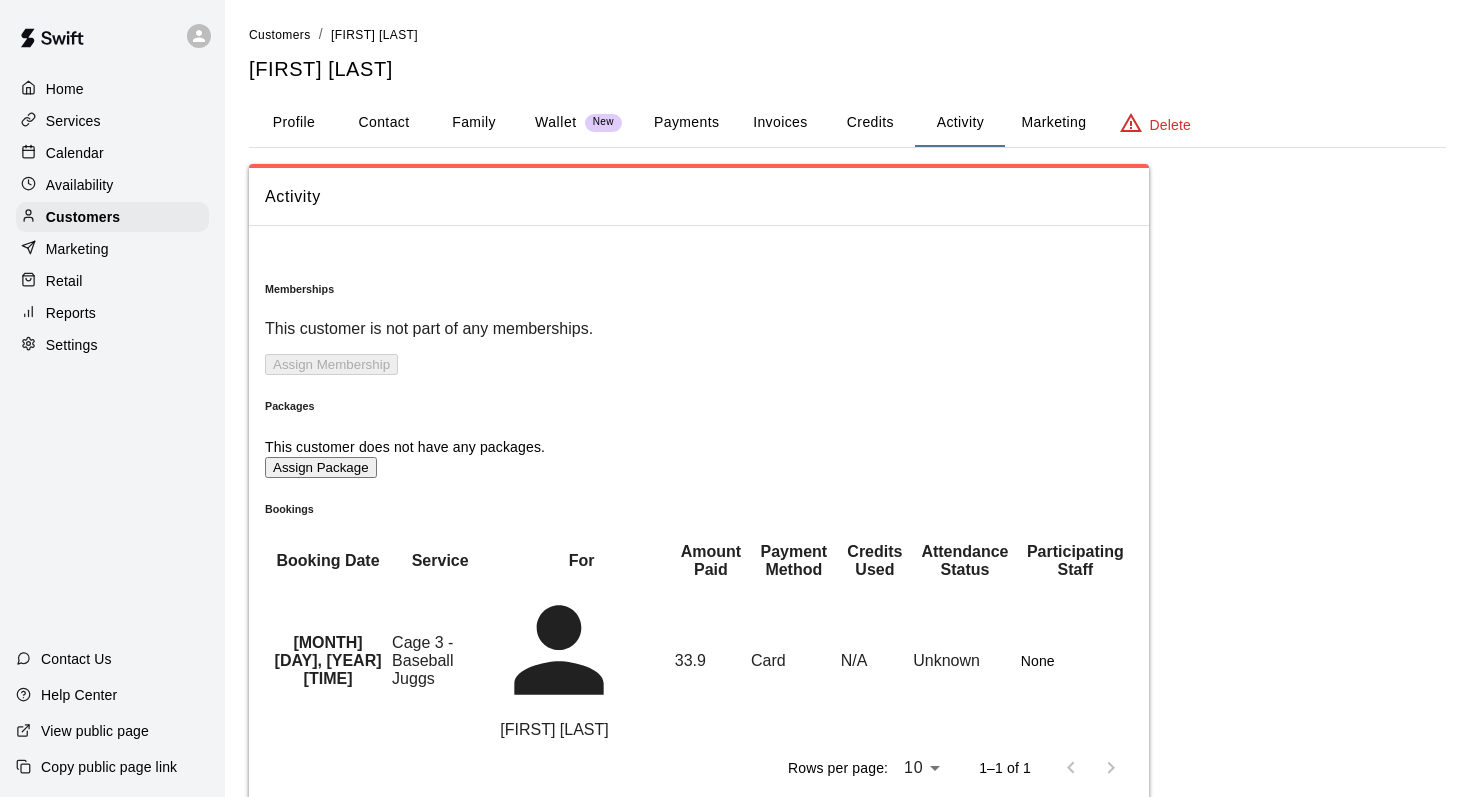 click on "Calendar" at bounding box center [75, 153] 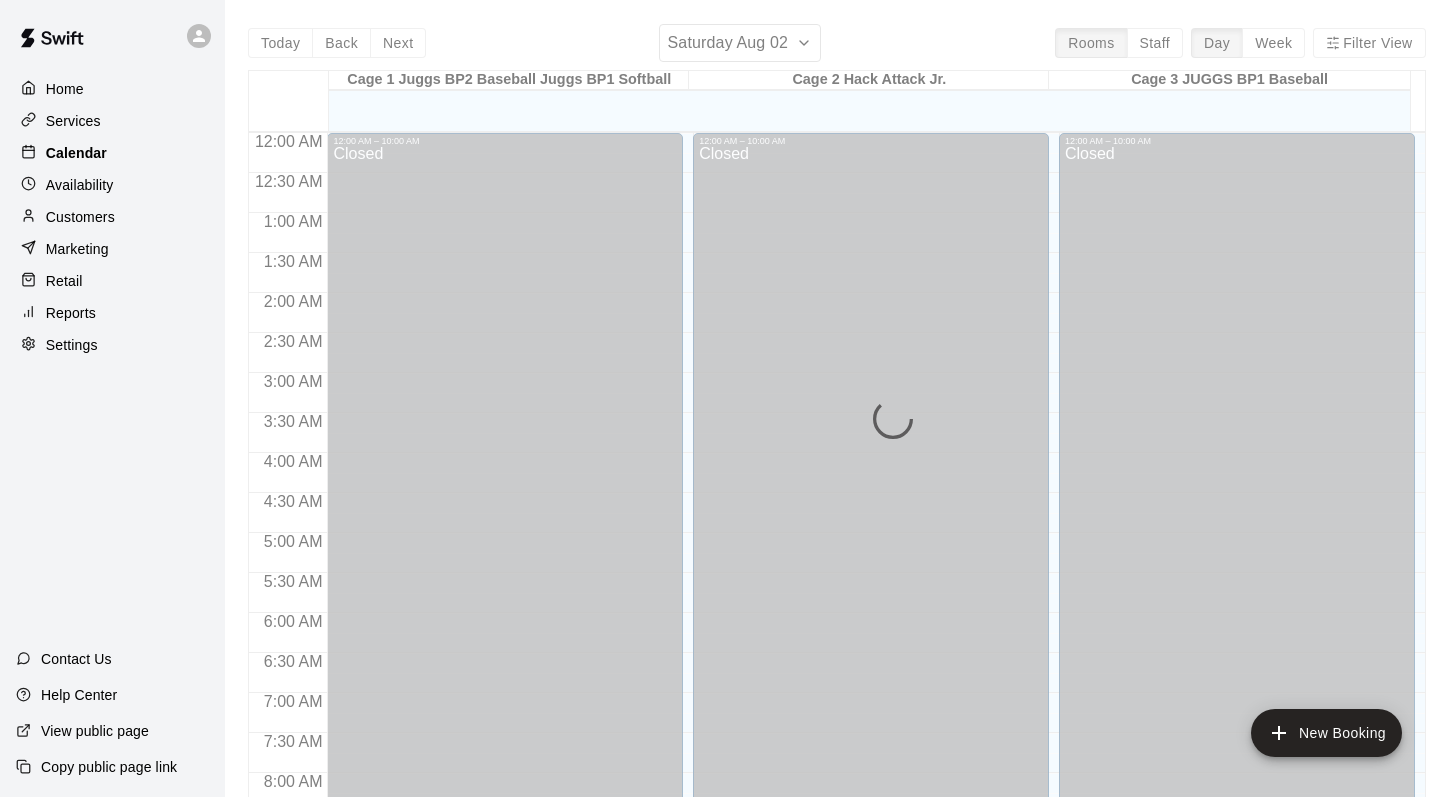 scroll, scrollTop: 1174, scrollLeft: 0, axis: vertical 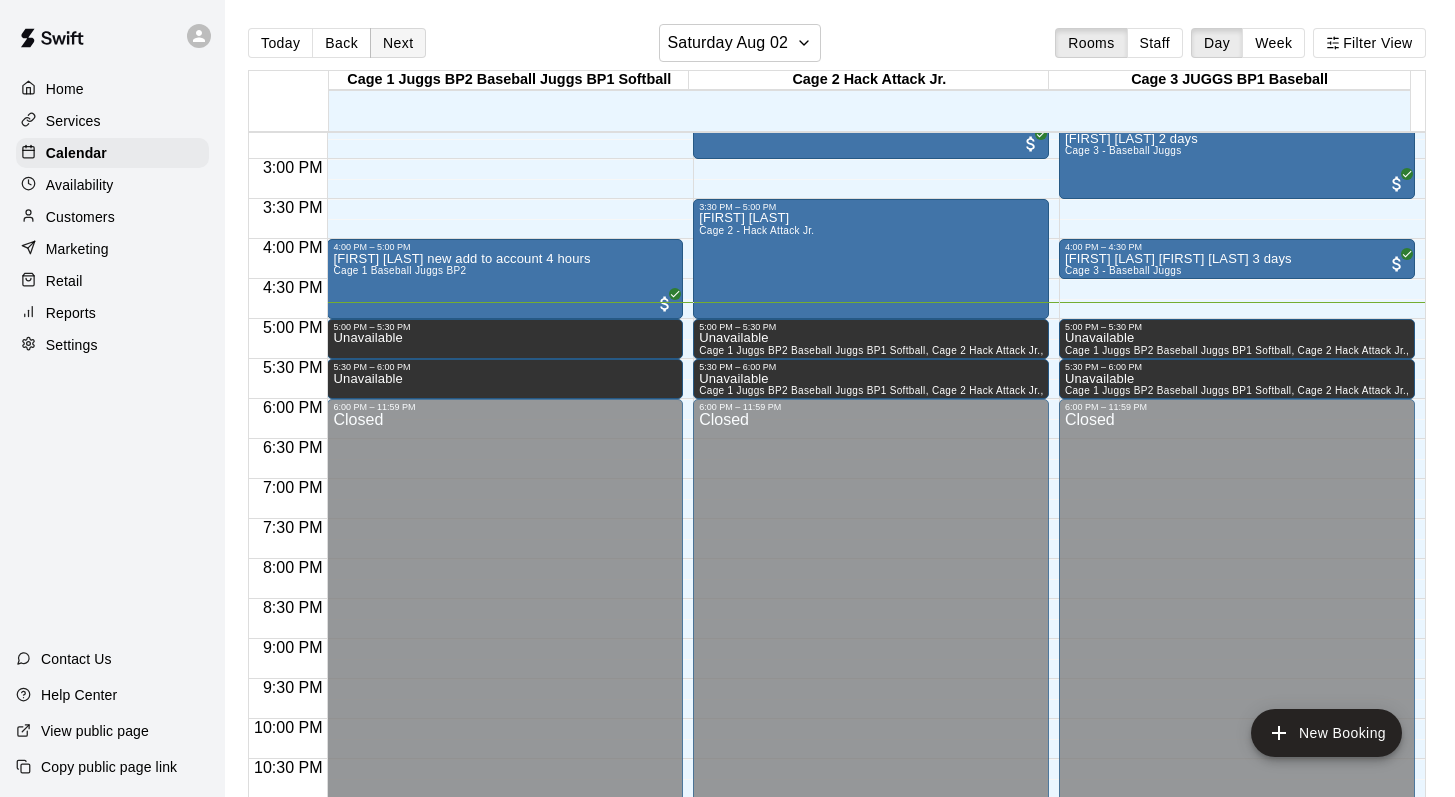 click on "Next" at bounding box center [398, 43] 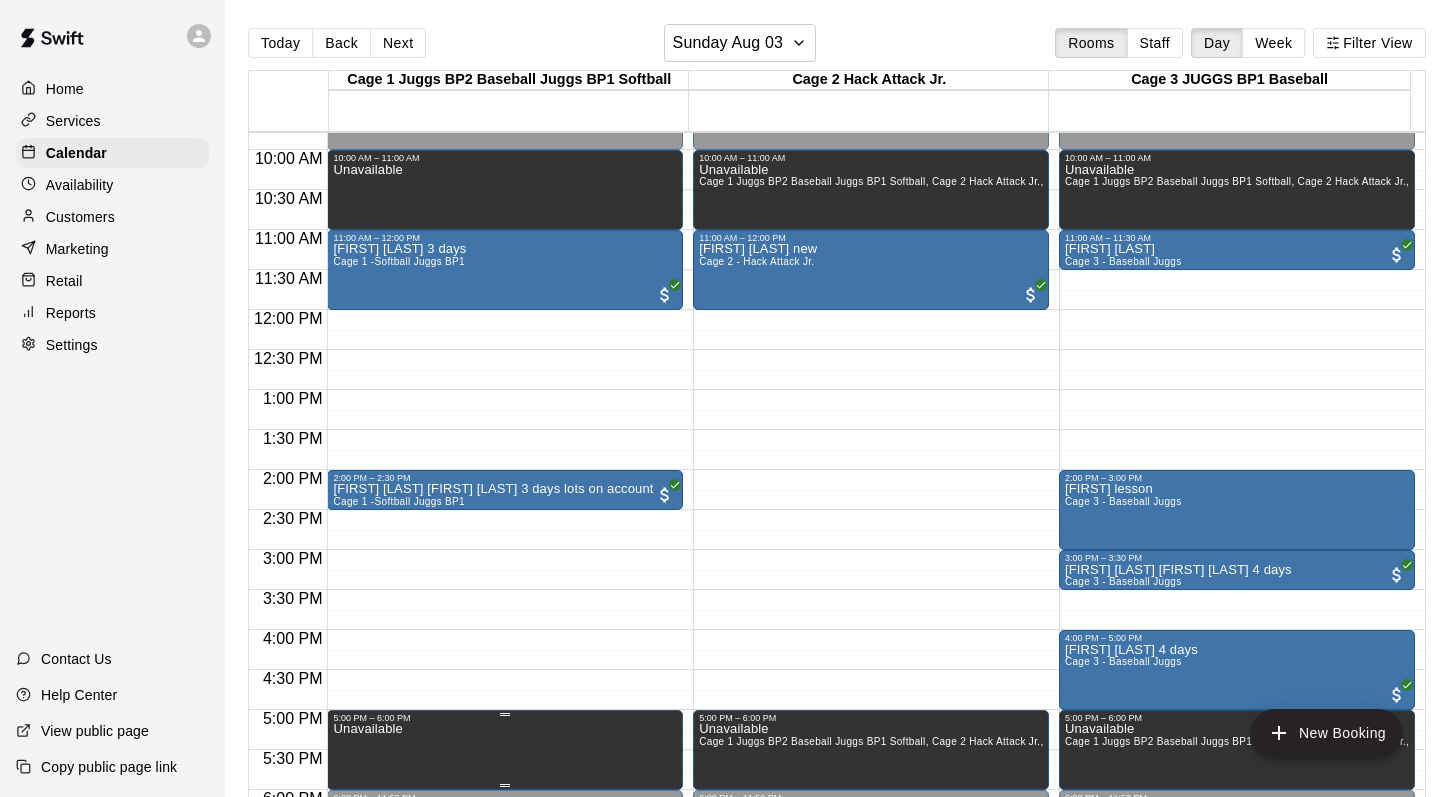 scroll, scrollTop: 630, scrollLeft: 0, axis: vertical 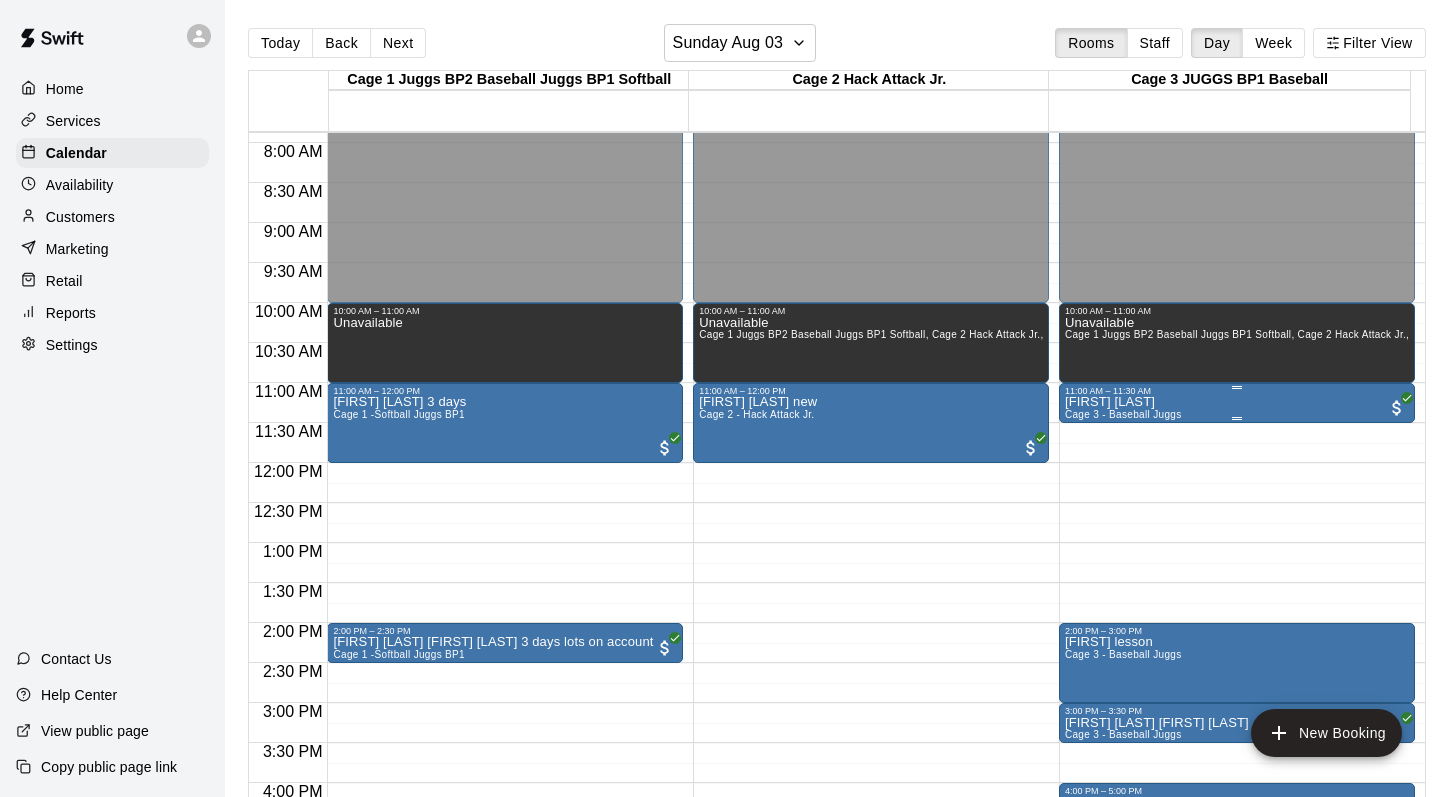 click on "[FIRST] [LAST] Cage 3 - Baseball Juggs" at bounding box center [1123, 794] 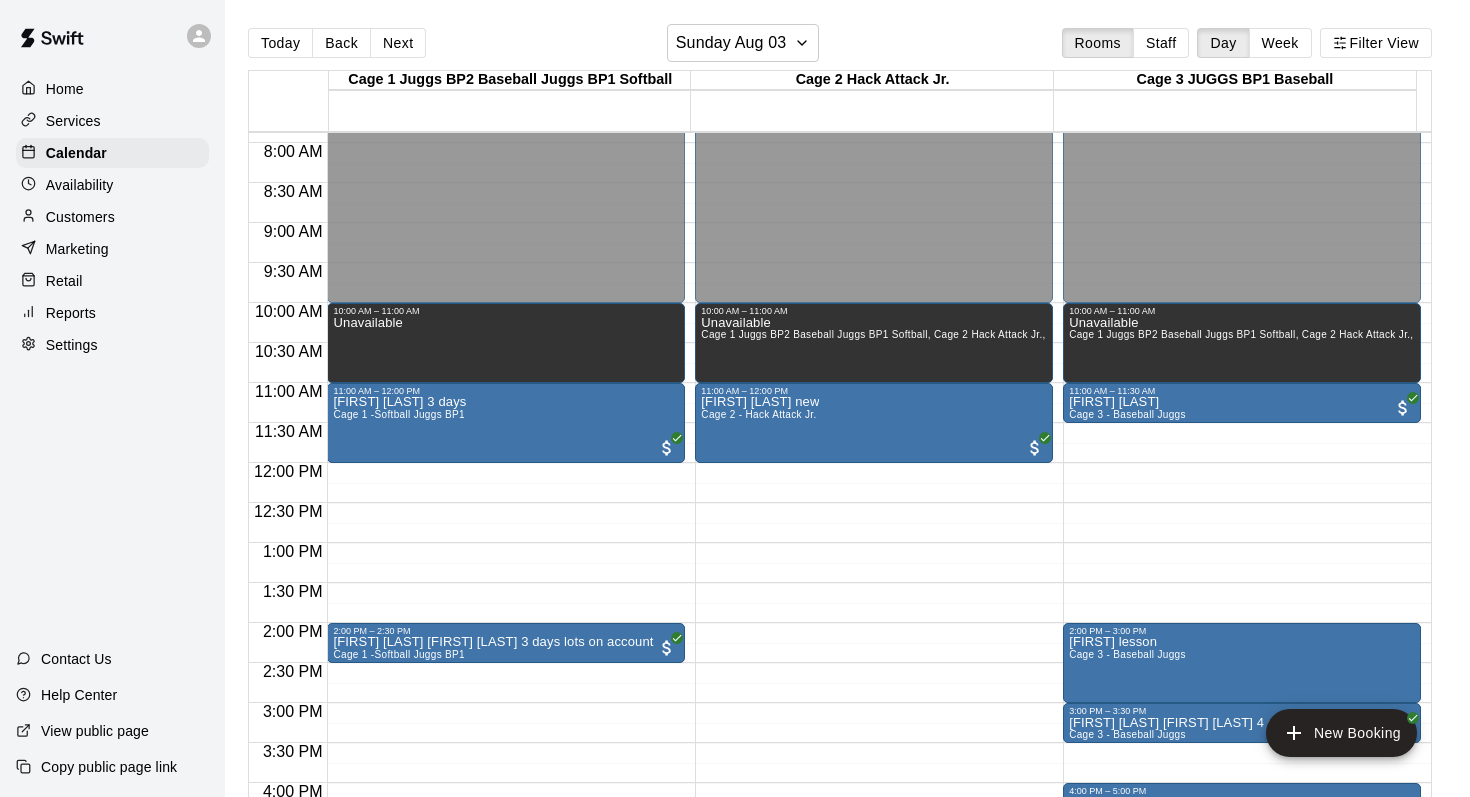click at bounding box center [20, 849] 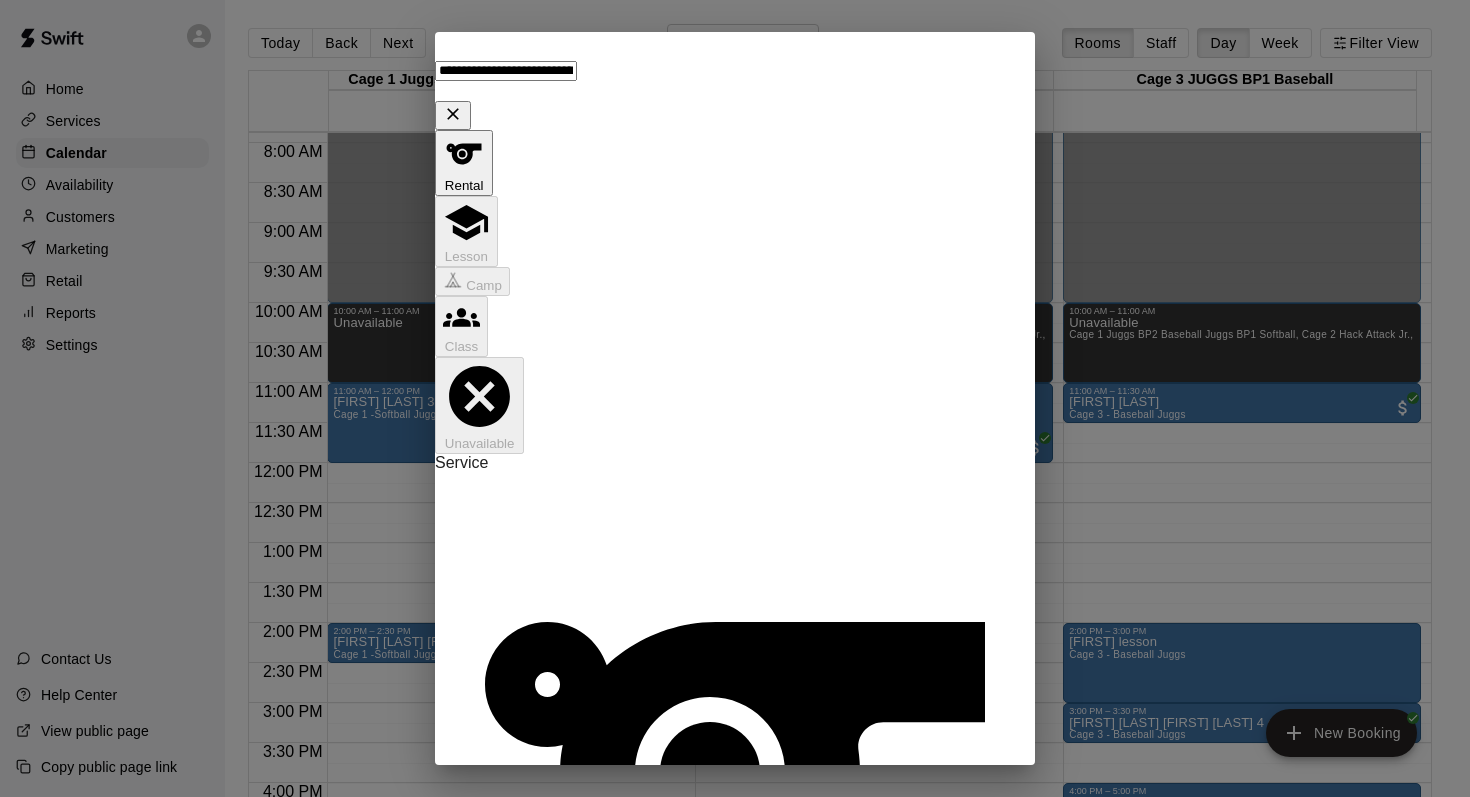 type on "**********" 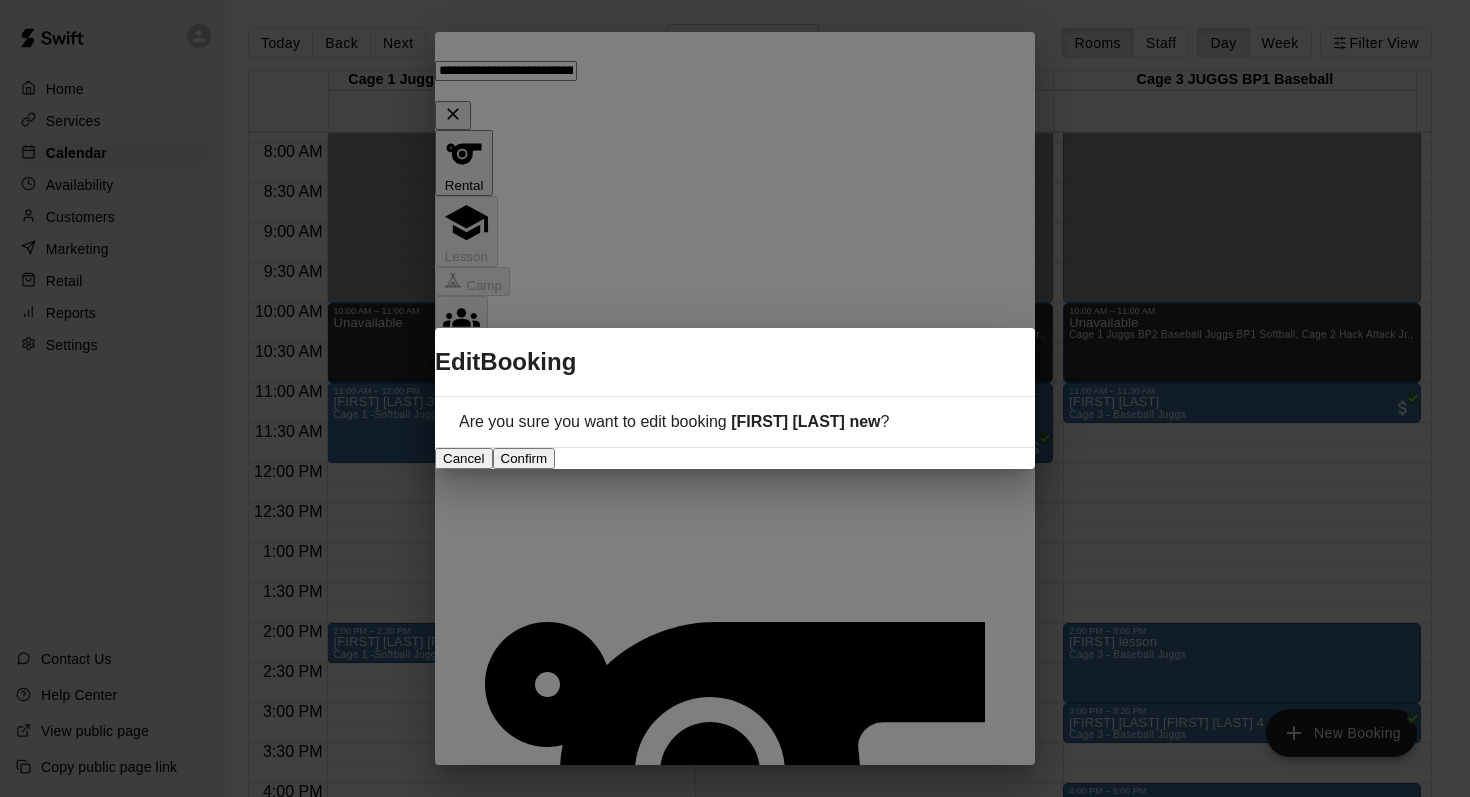 click on "Confirm" at bounding box center [524, 458] 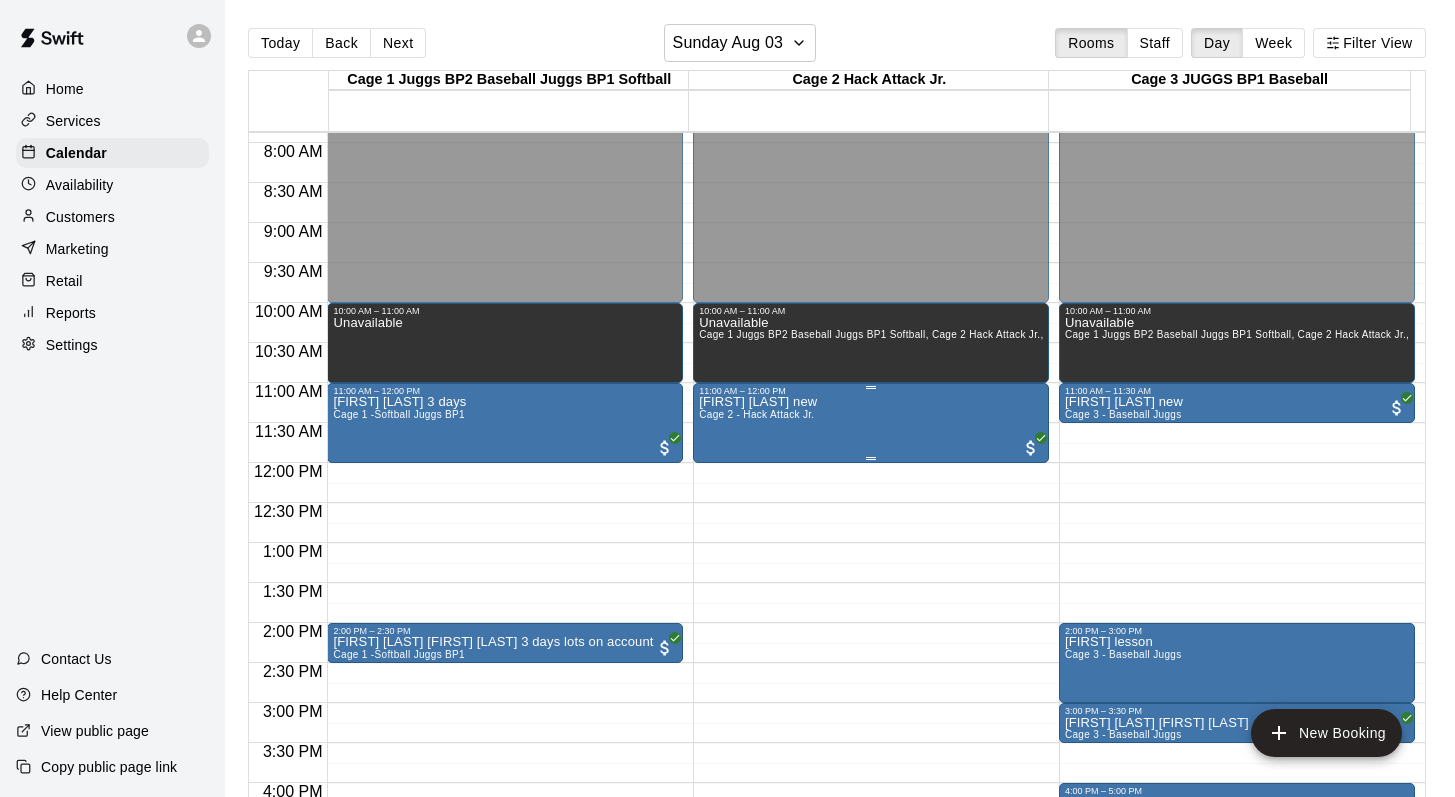 click on "[FIRST] [LAST] new  Cage 2 - Hack Attack Jr." at bounding box center (758, 794) 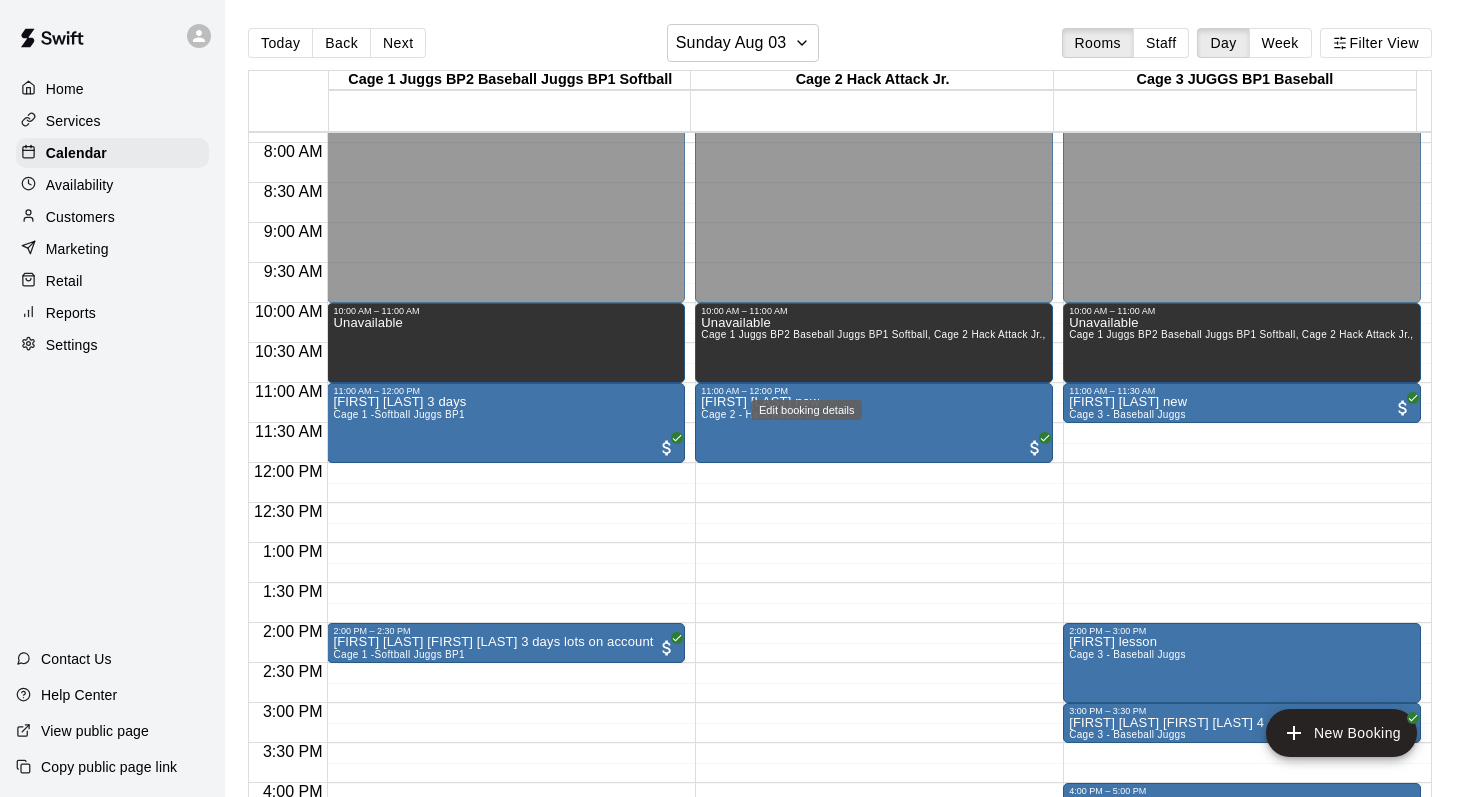 click 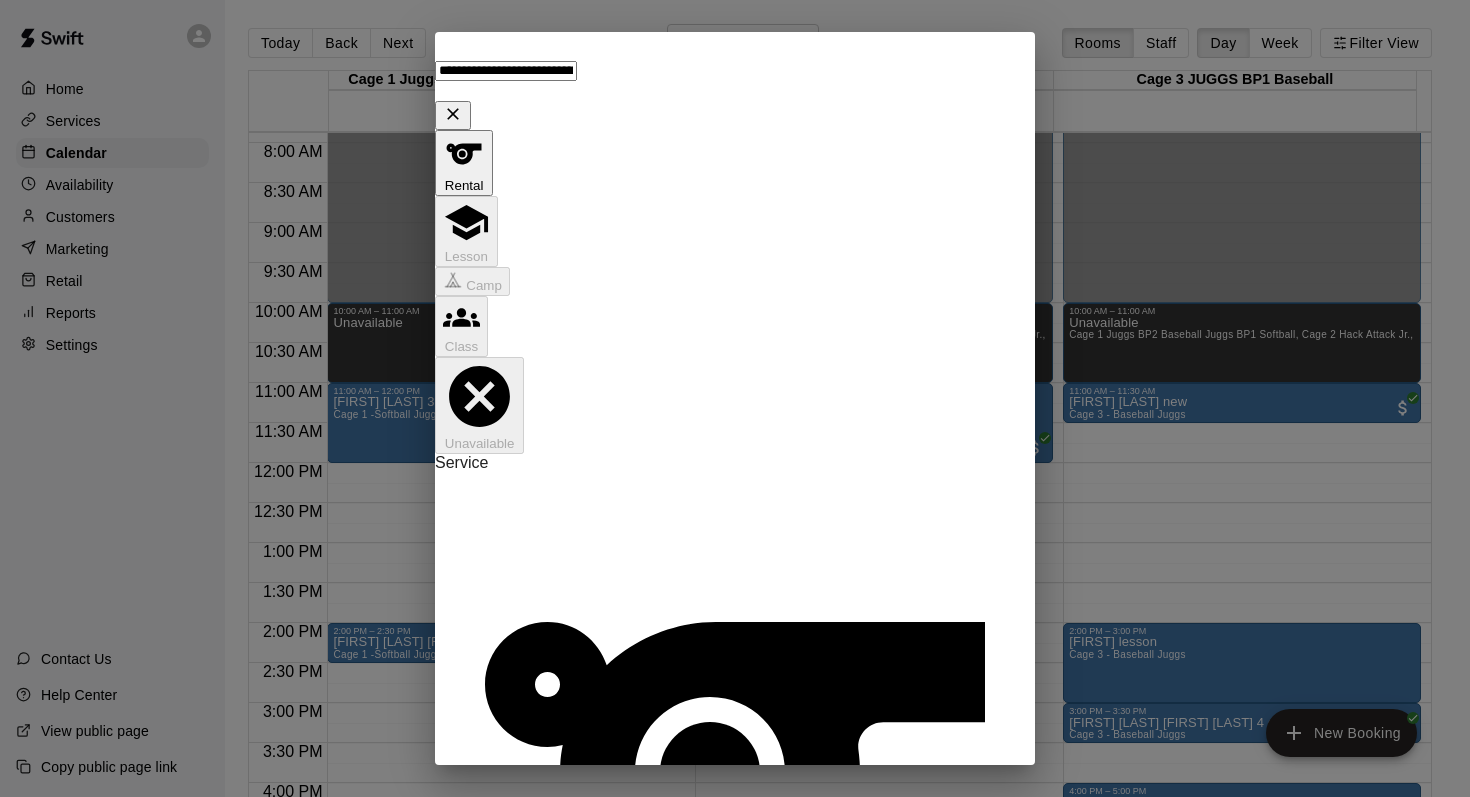 type on "**********" 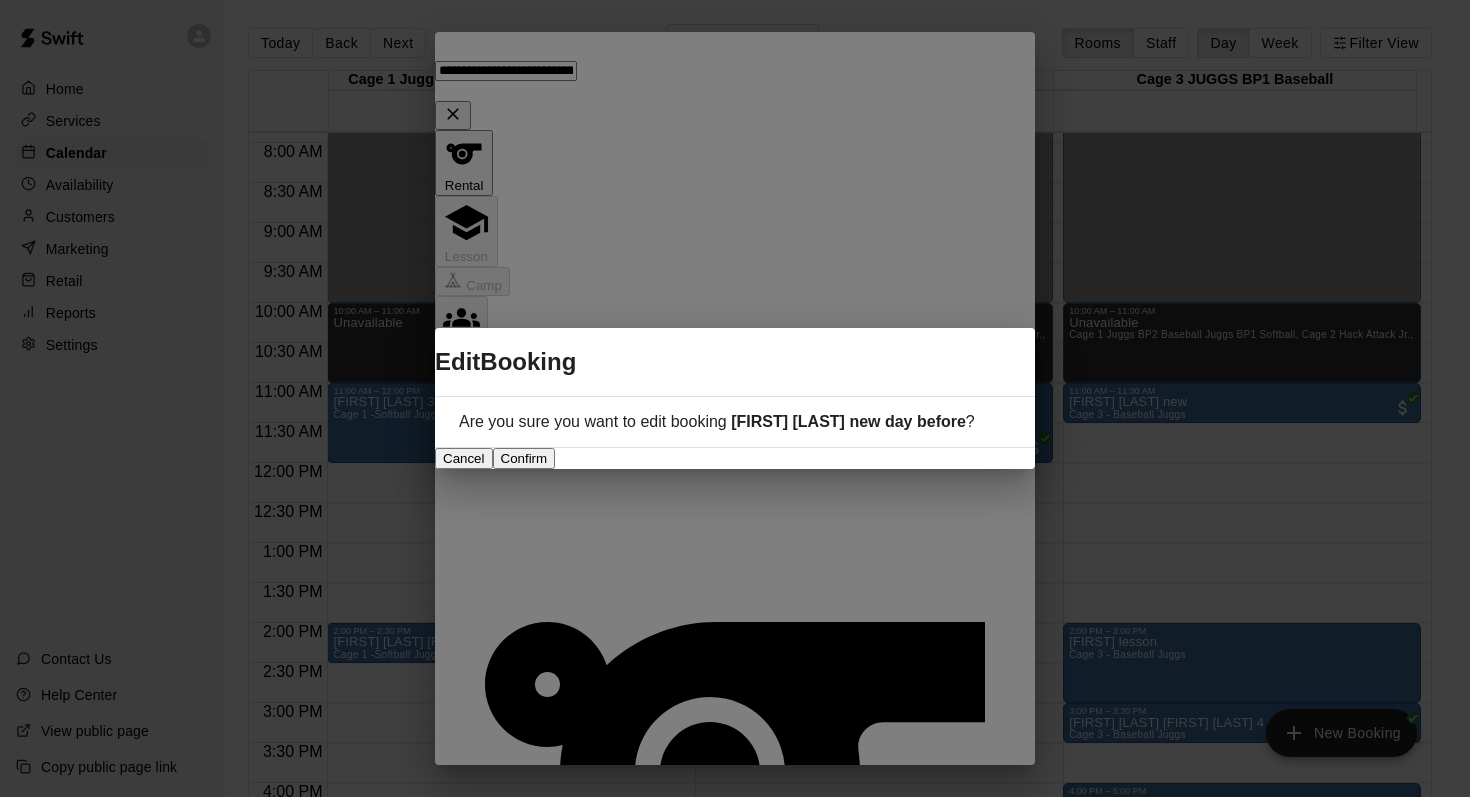 click on "Confirm" at bounding box center [524, 458] 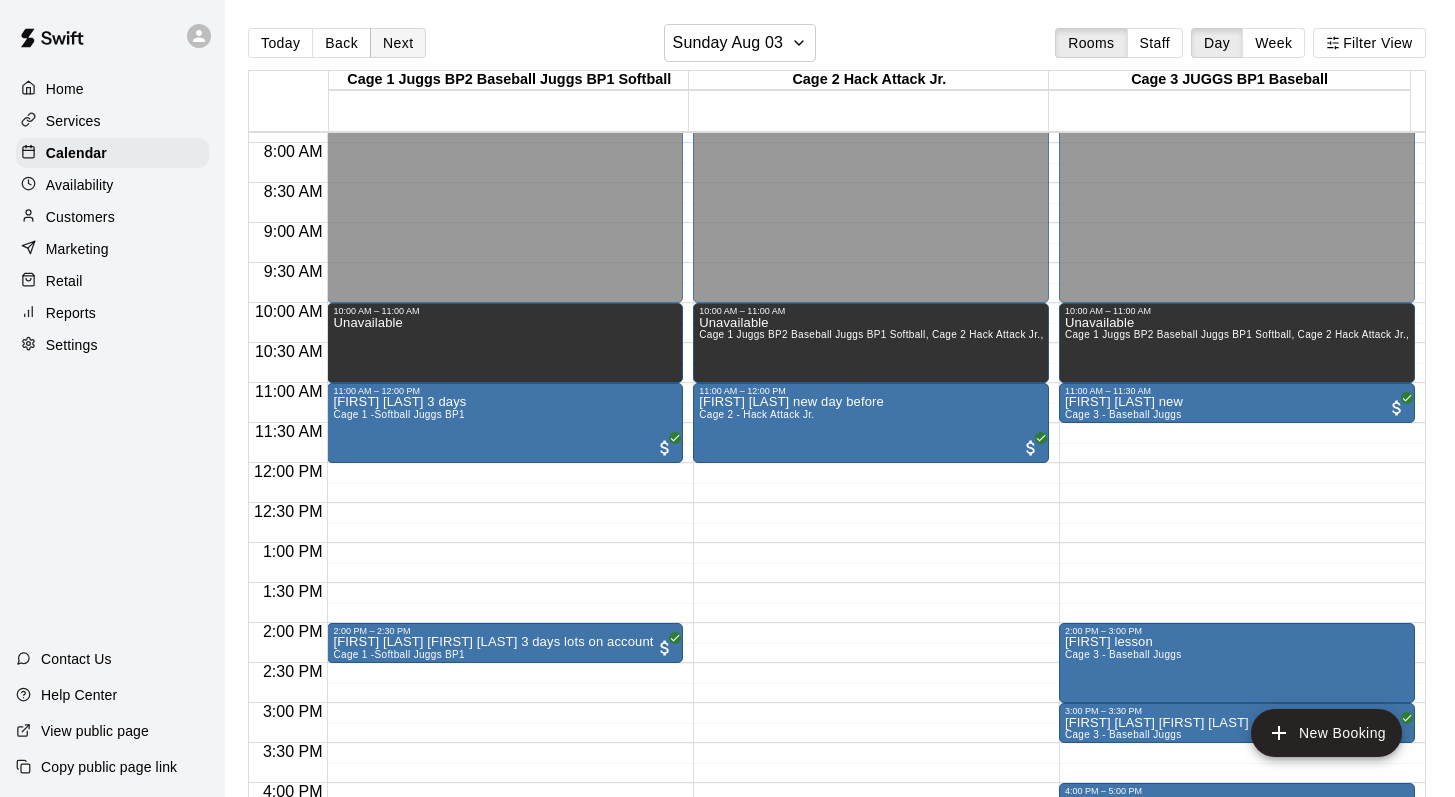 click on "Next" at bounding box center [398, 43] 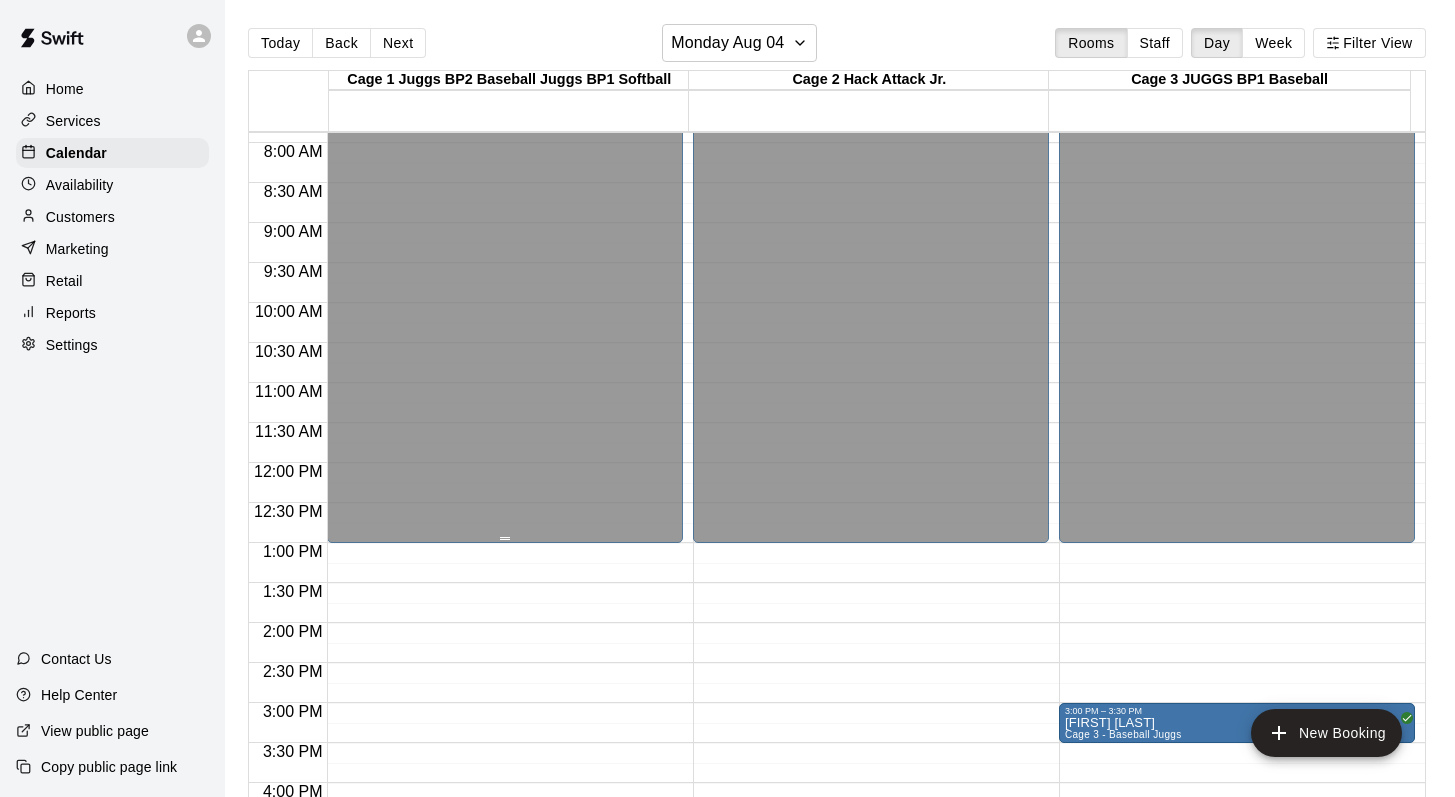 scroll, scrollTop: 916, scrollLeft: 0, axis: vertical 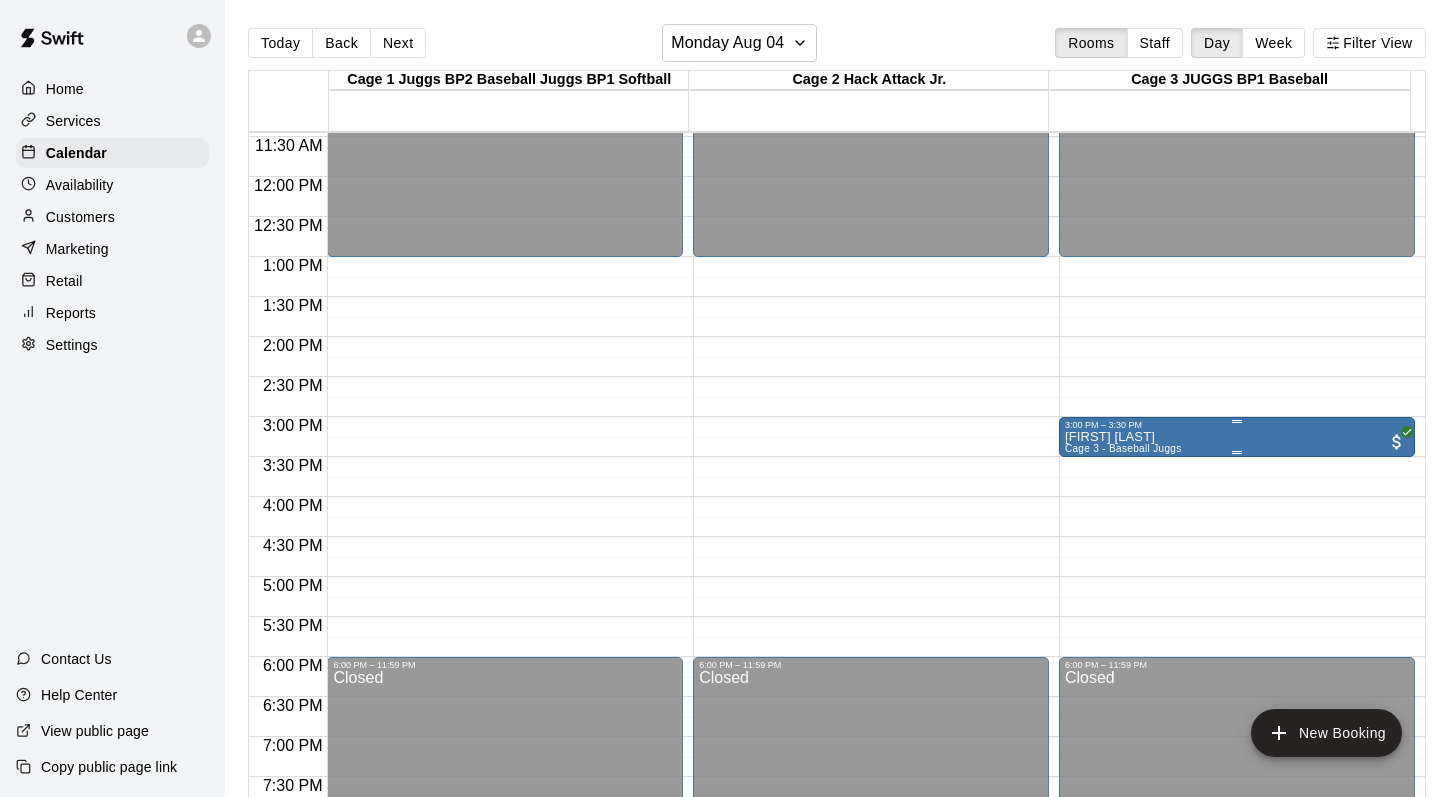 click on "[FIRST] [LAST]" at bounding box center [1123, 437] 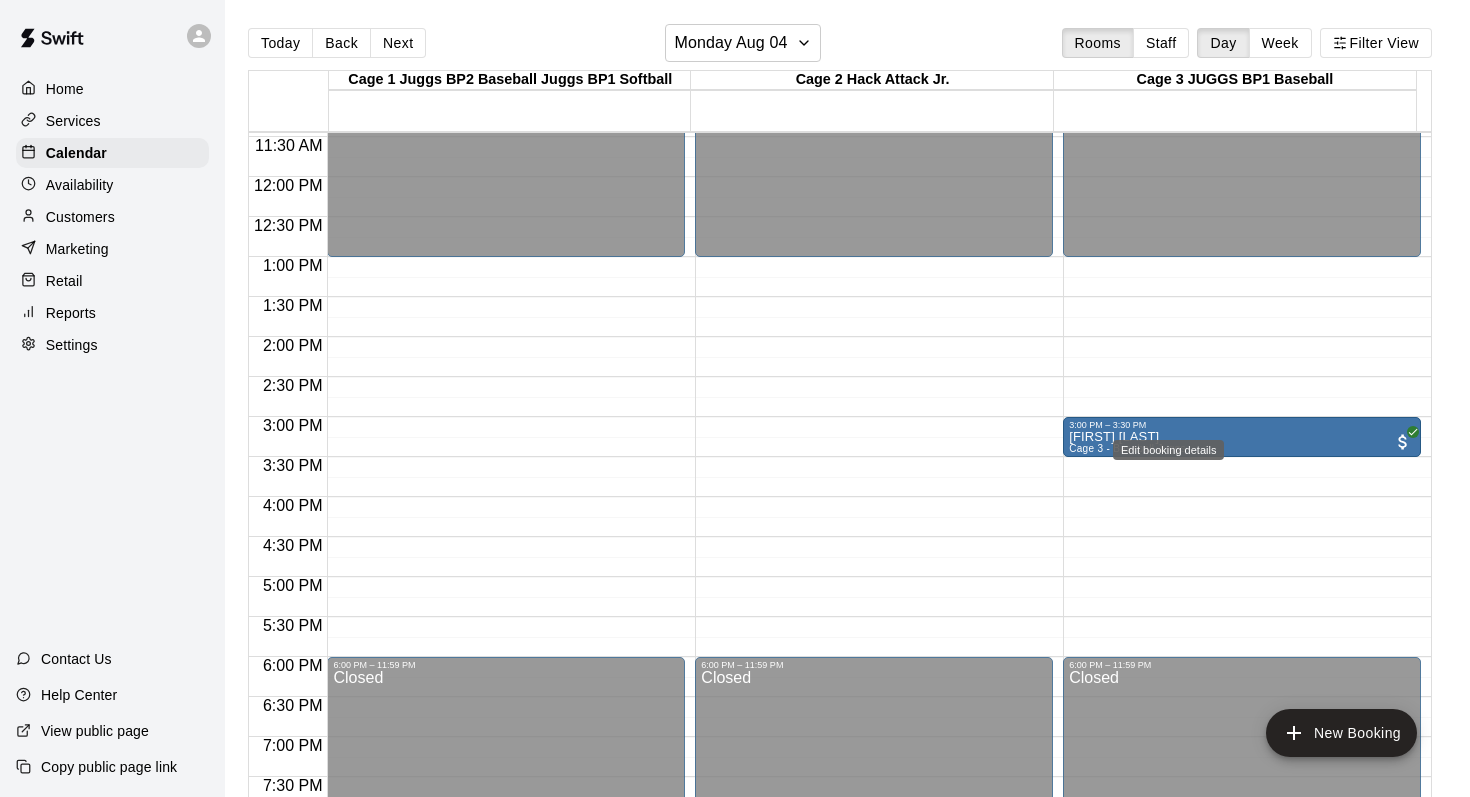 click 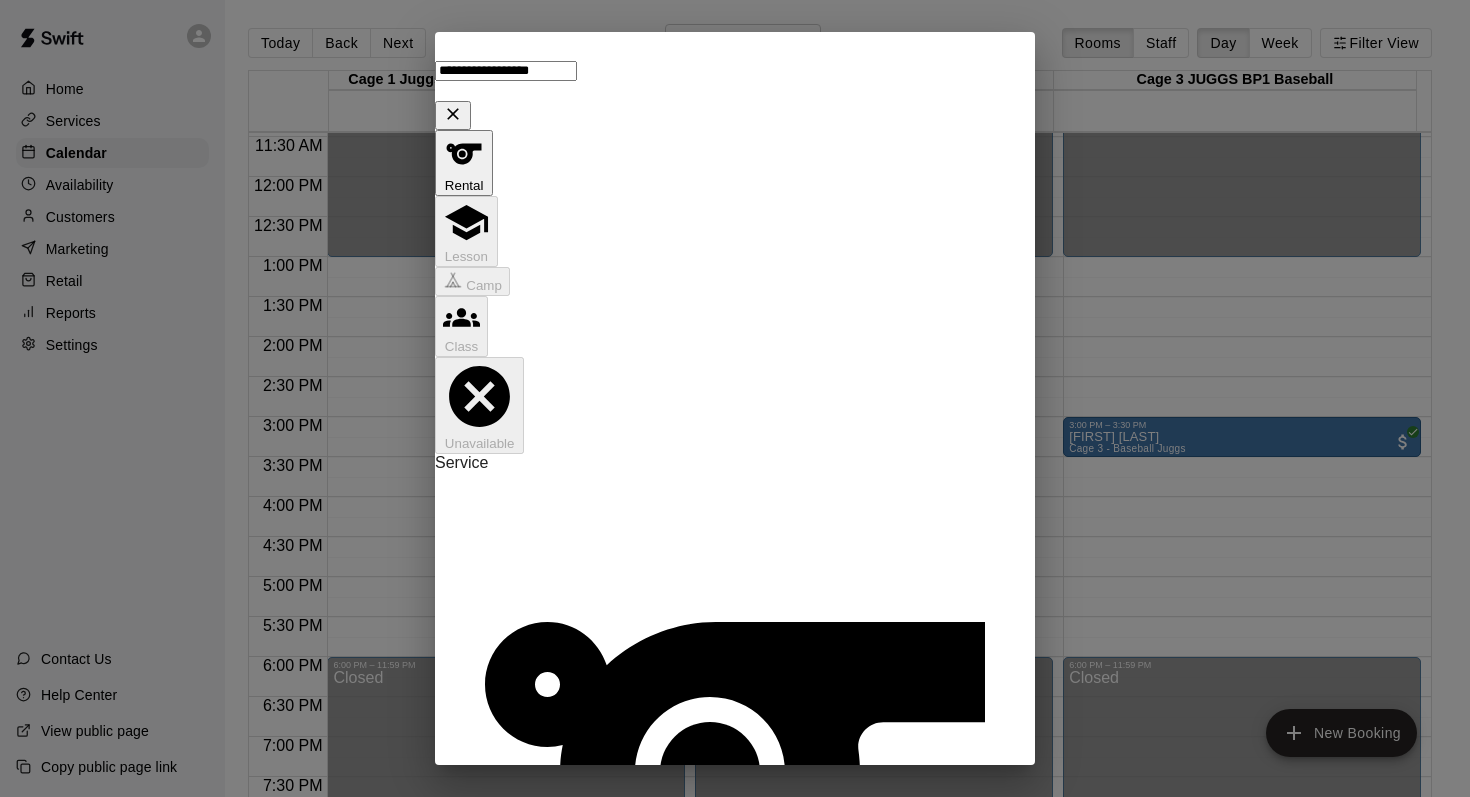 type on "**********" 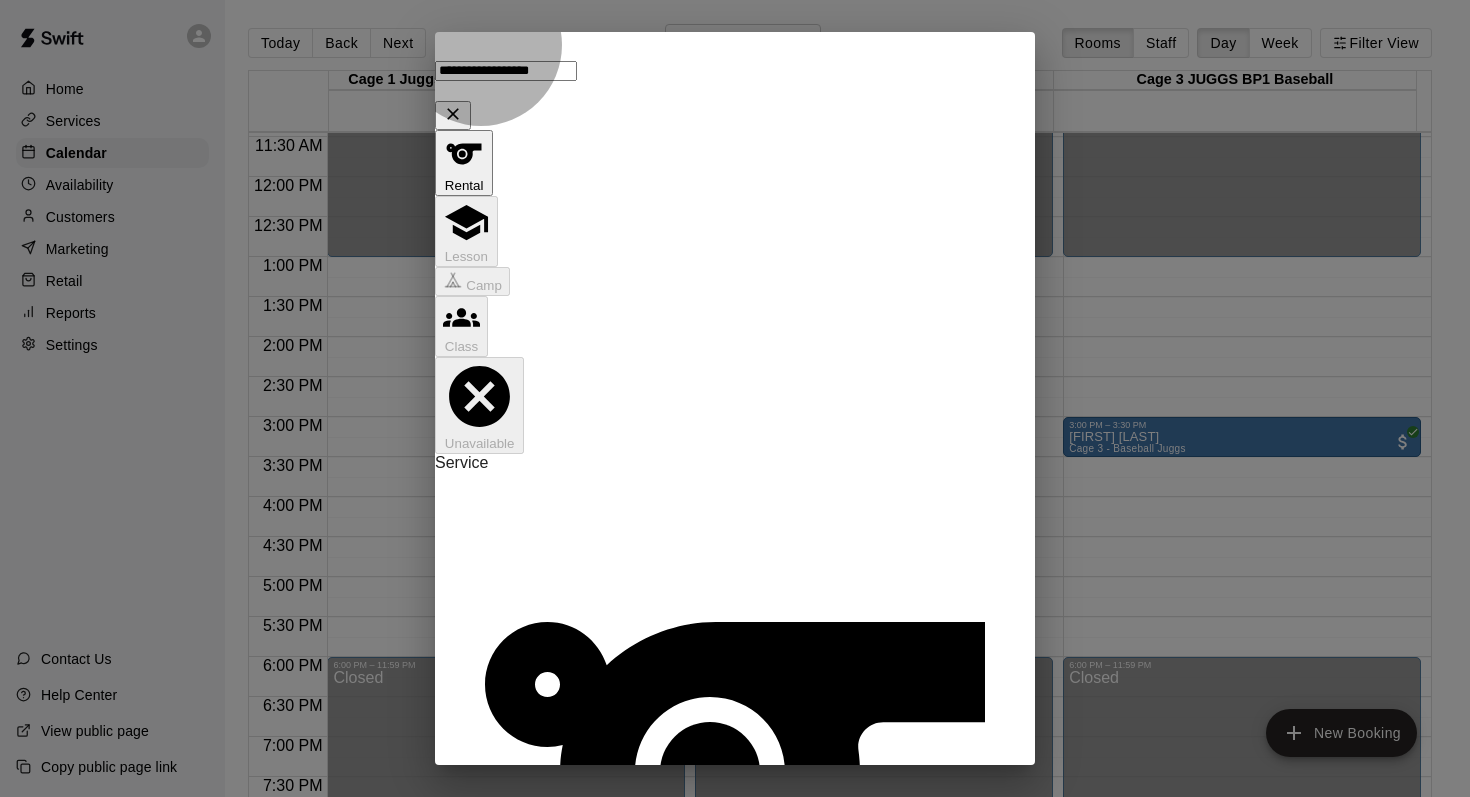 click on "Save booking" at bounding box center [541, 2590] 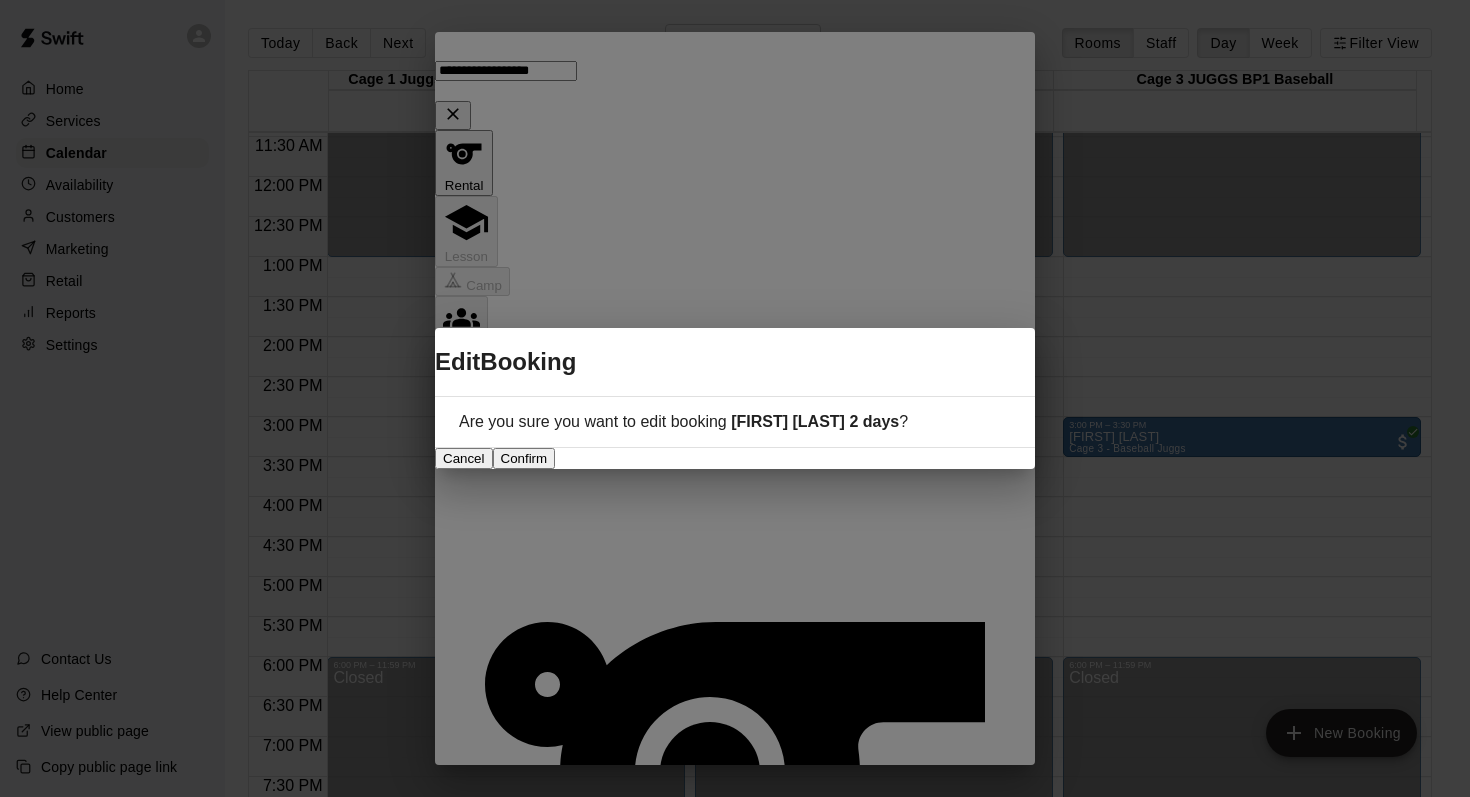 click on "Confirm" at bounding box center [524, 458] 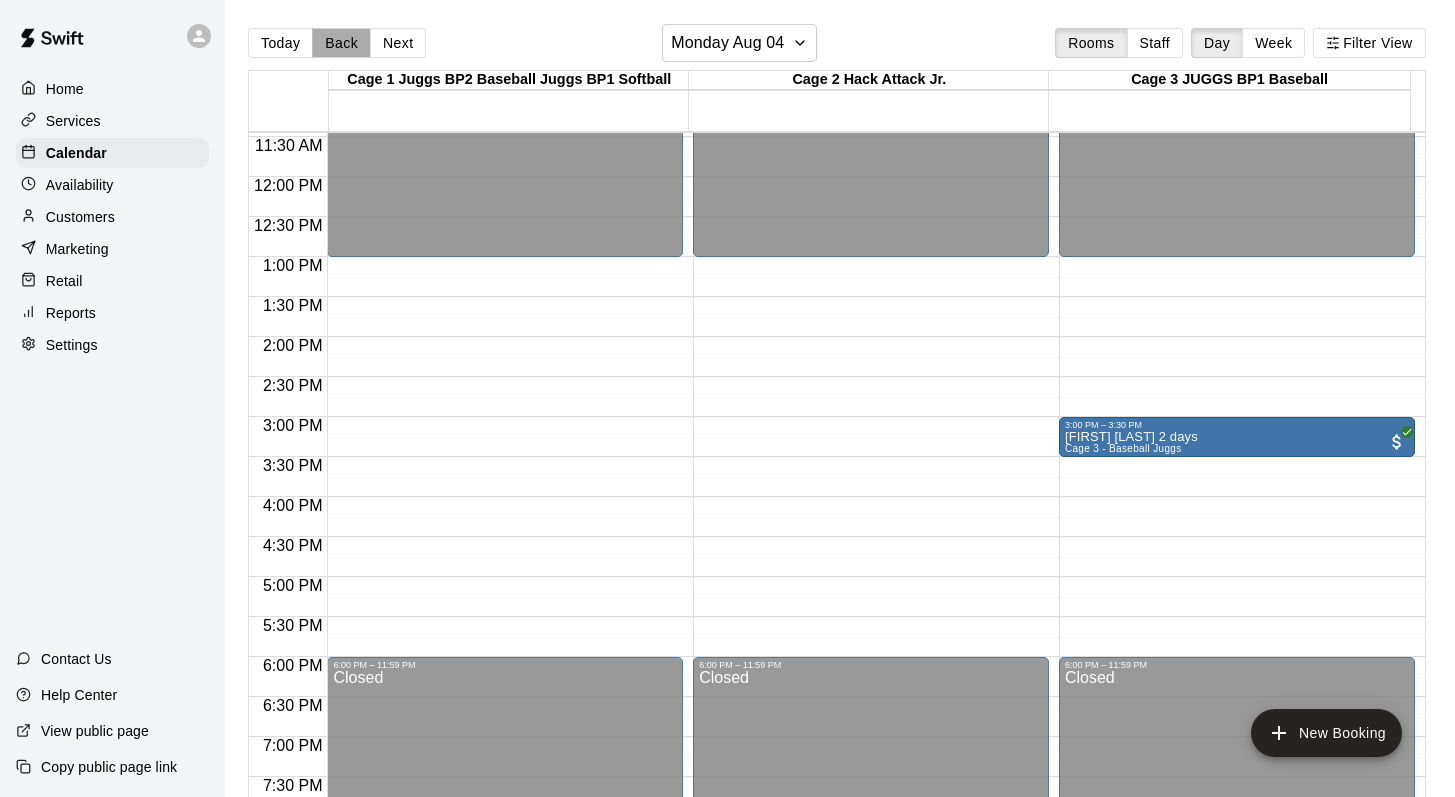 click on "Back" at bounding box center (341, 43) 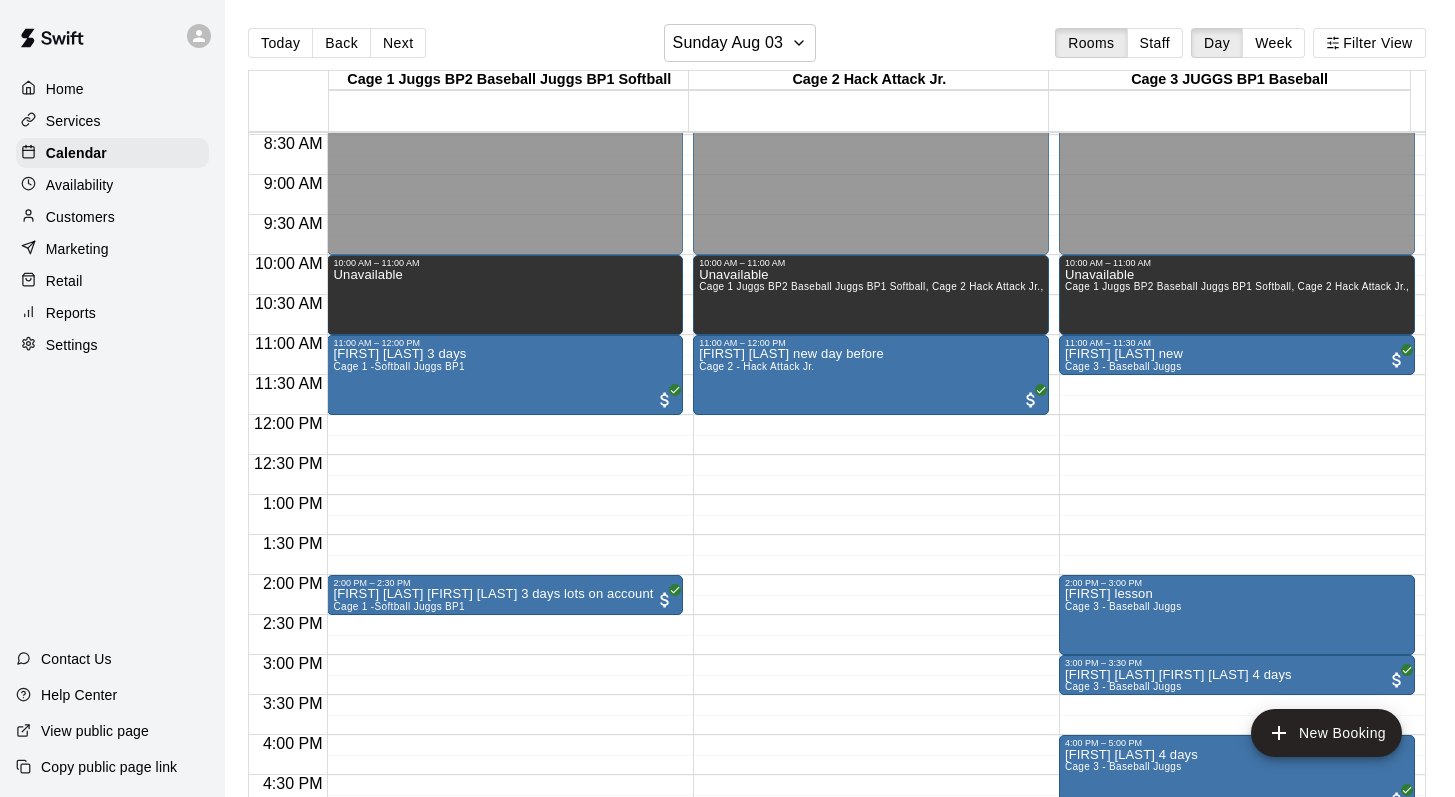 scroll, scrollTop: 576, scrollLeft: 0, axis: vertical 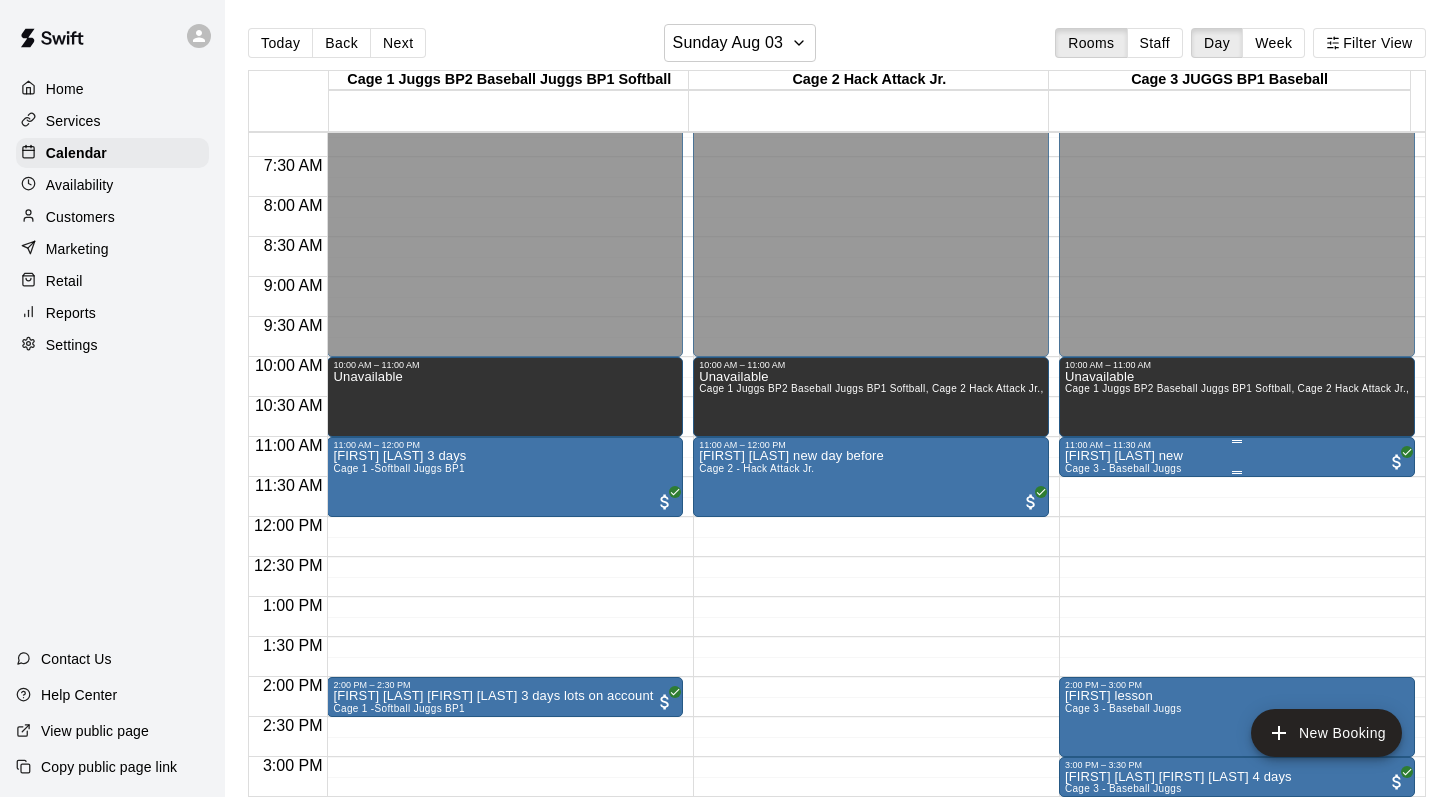 click on "[FIRST] [LAST] new" at bounding box center [1124, 456] 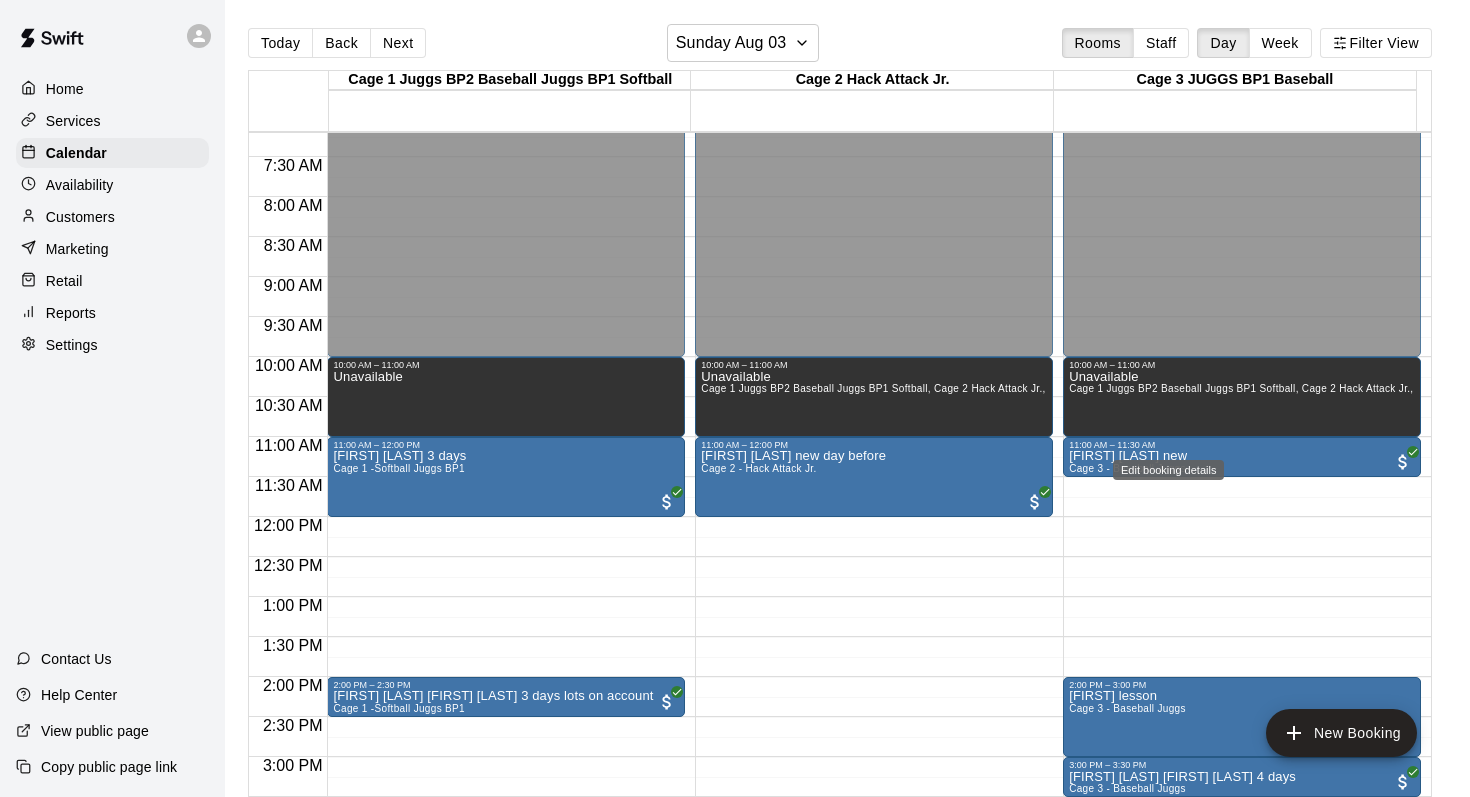 click 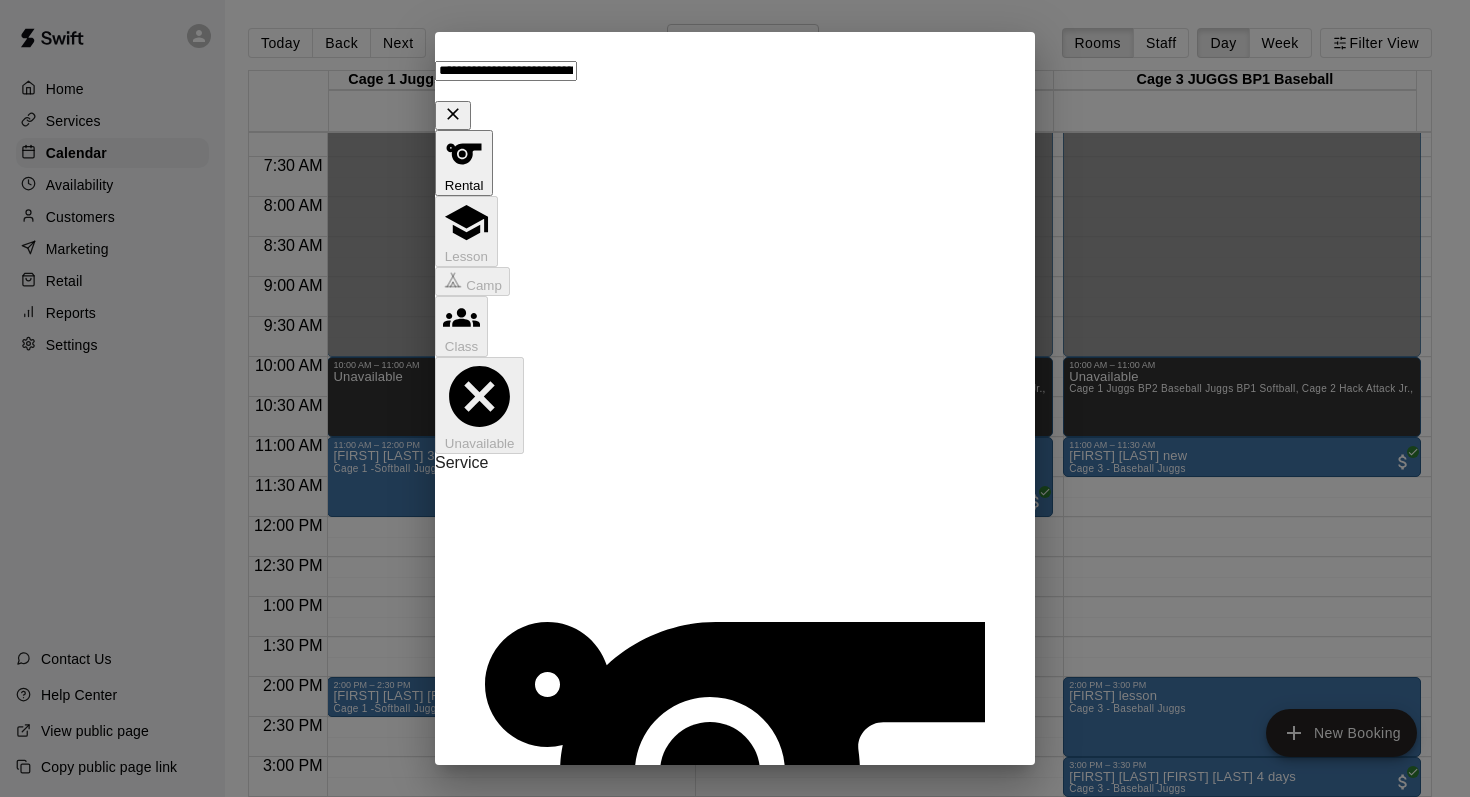 type on "**********" 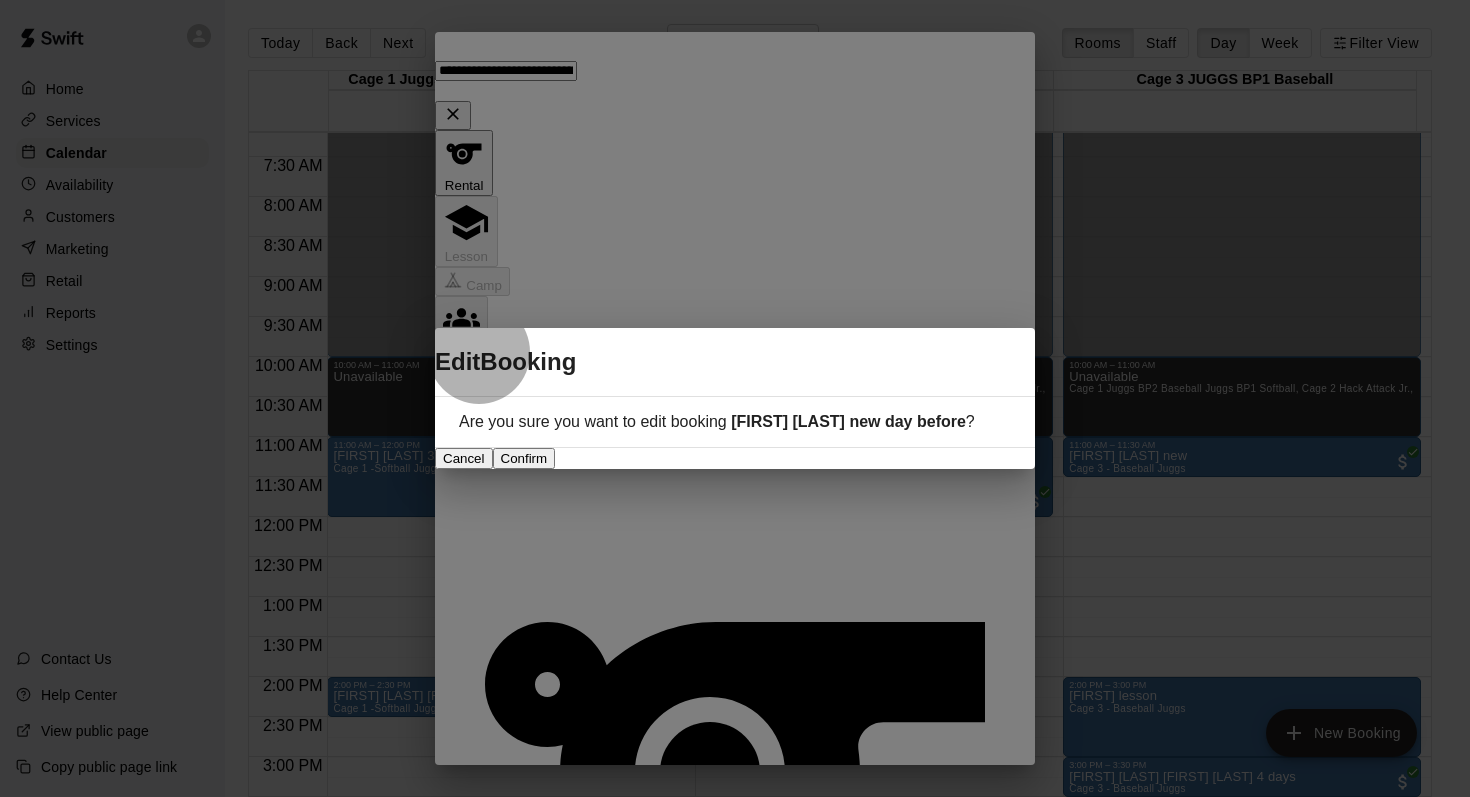 click on "Confirm" at bounding box center [524, 458] 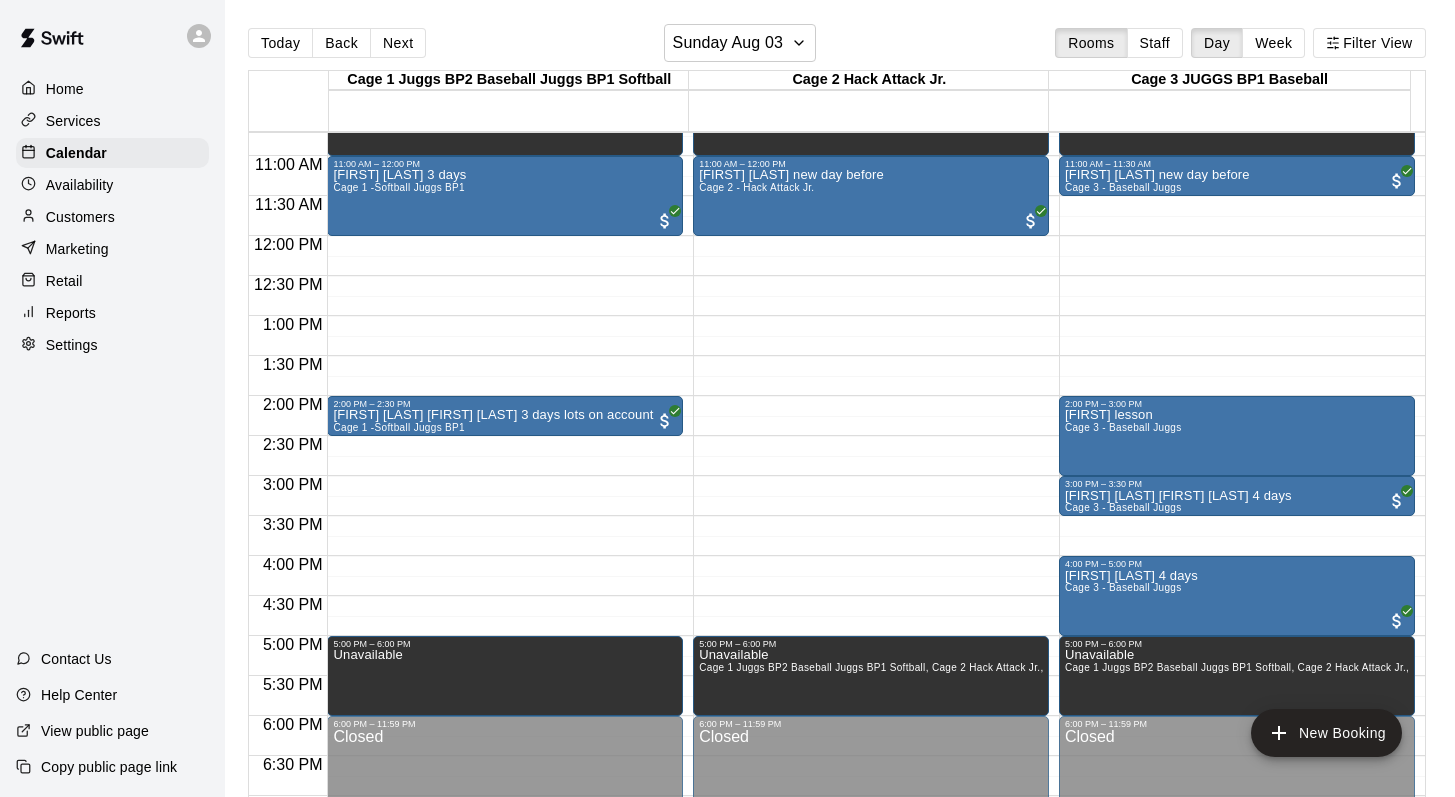 scroll, scrollTop: 867, scrollLeft: 0, axis: vertical 